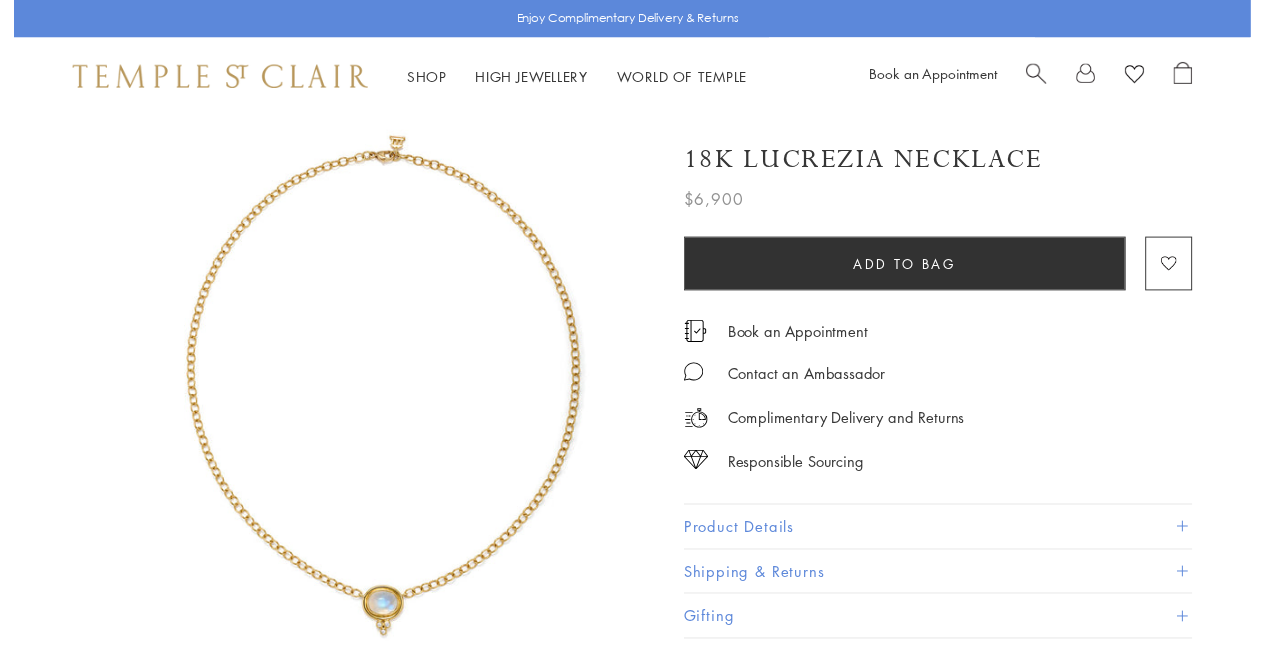 scroll, scrollTop: 0, scrollLeft: 0, axis: both 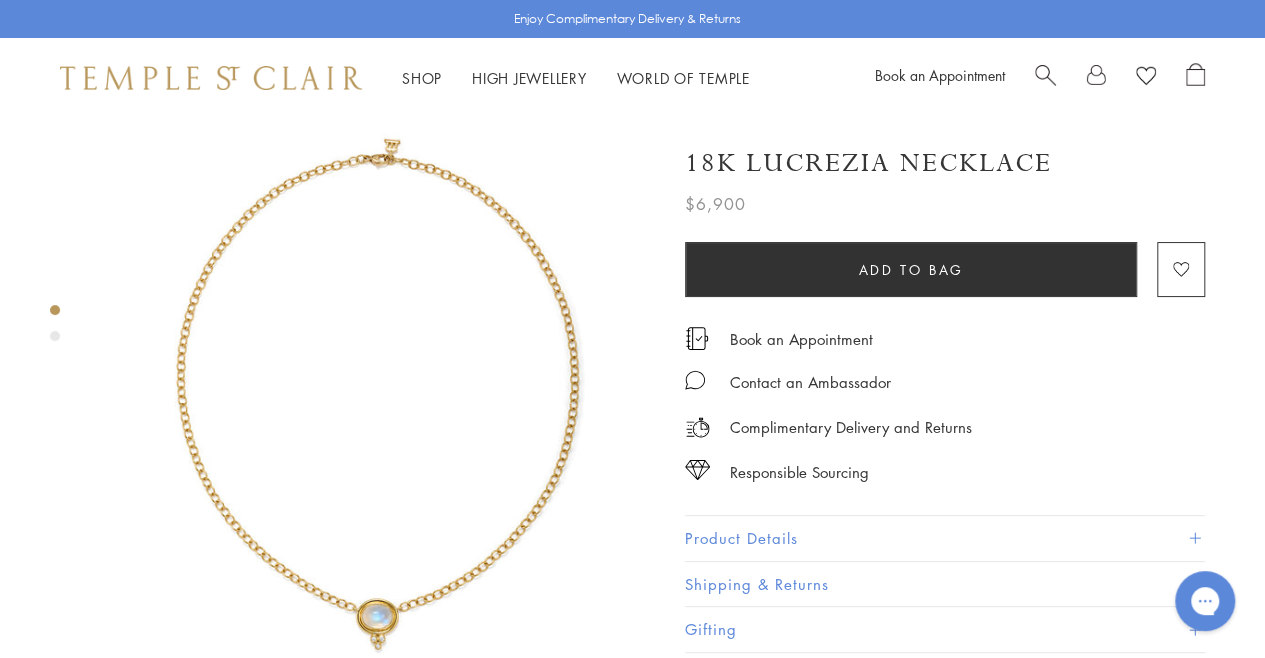 click at bounding box center (55, 336) 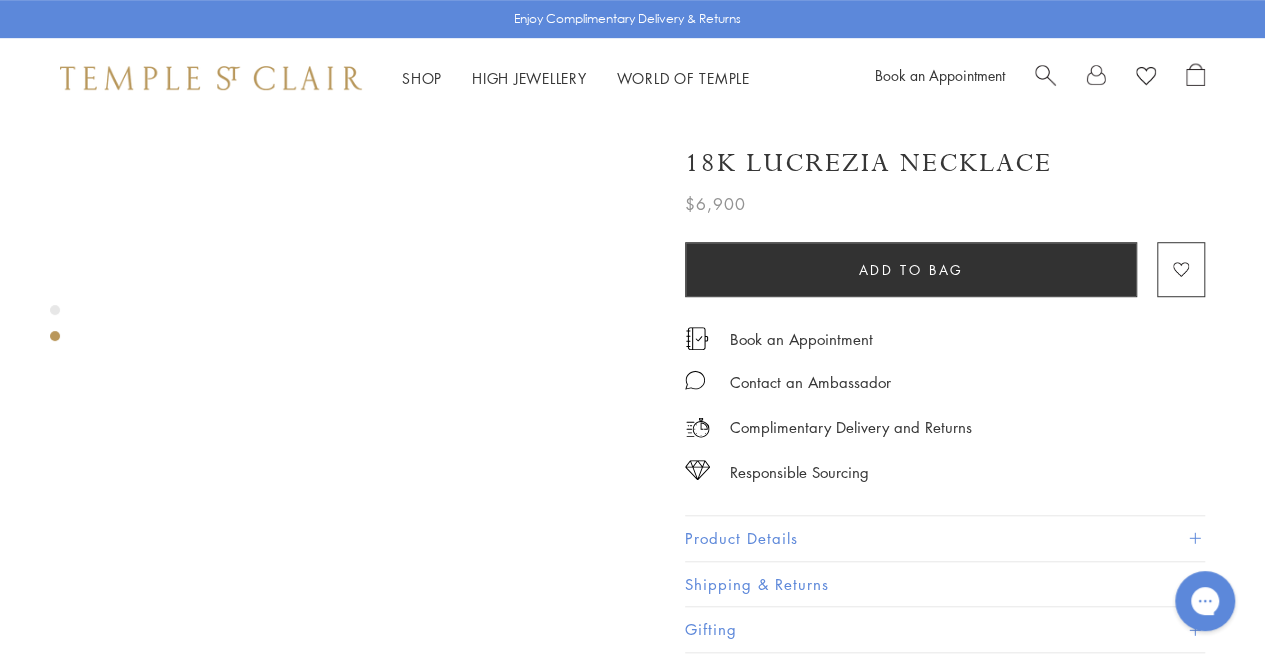 scroll, scrollTop: 593, scrollLeft: 0, axis: vertical 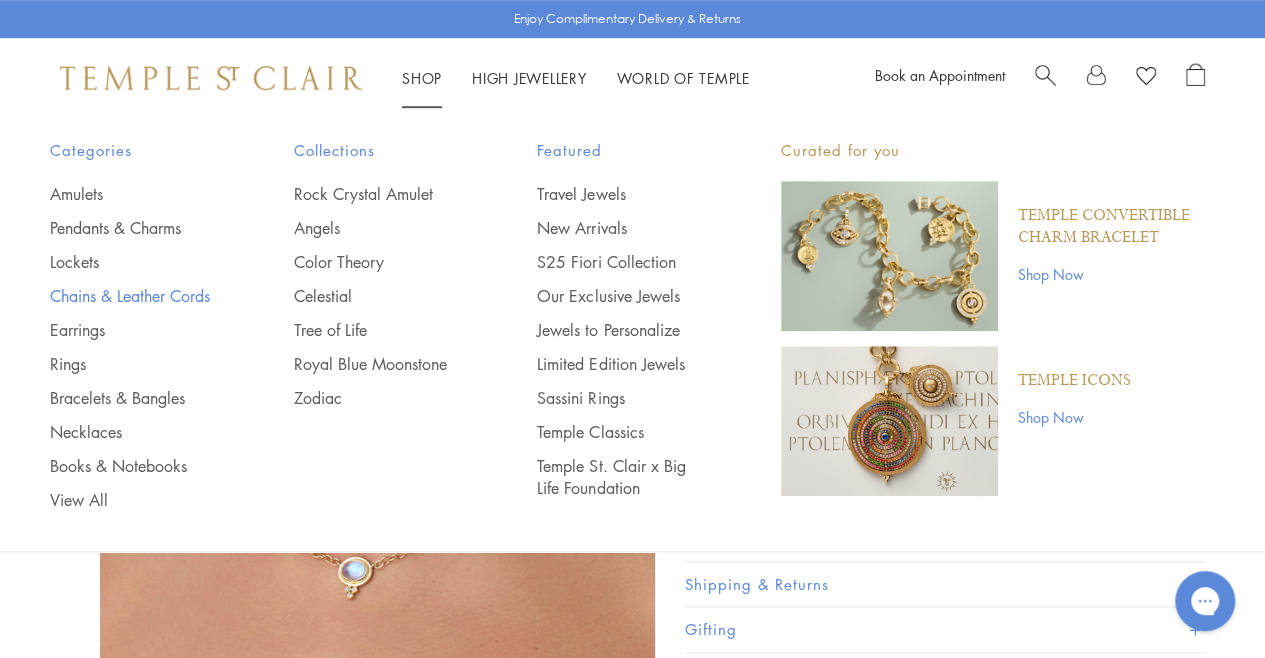 click on "Chains & Leather Cords" at bounding box center [132, 296] 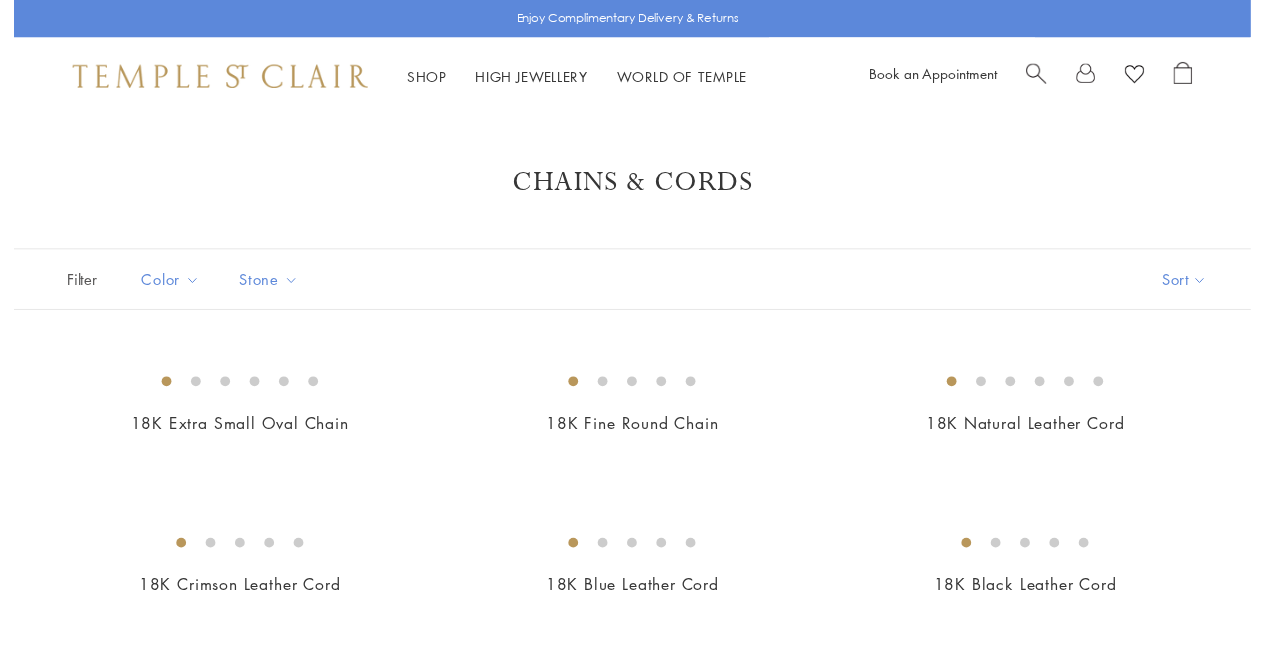 scroll, scrollTop: 0, scrollLeft: 0, axis: both 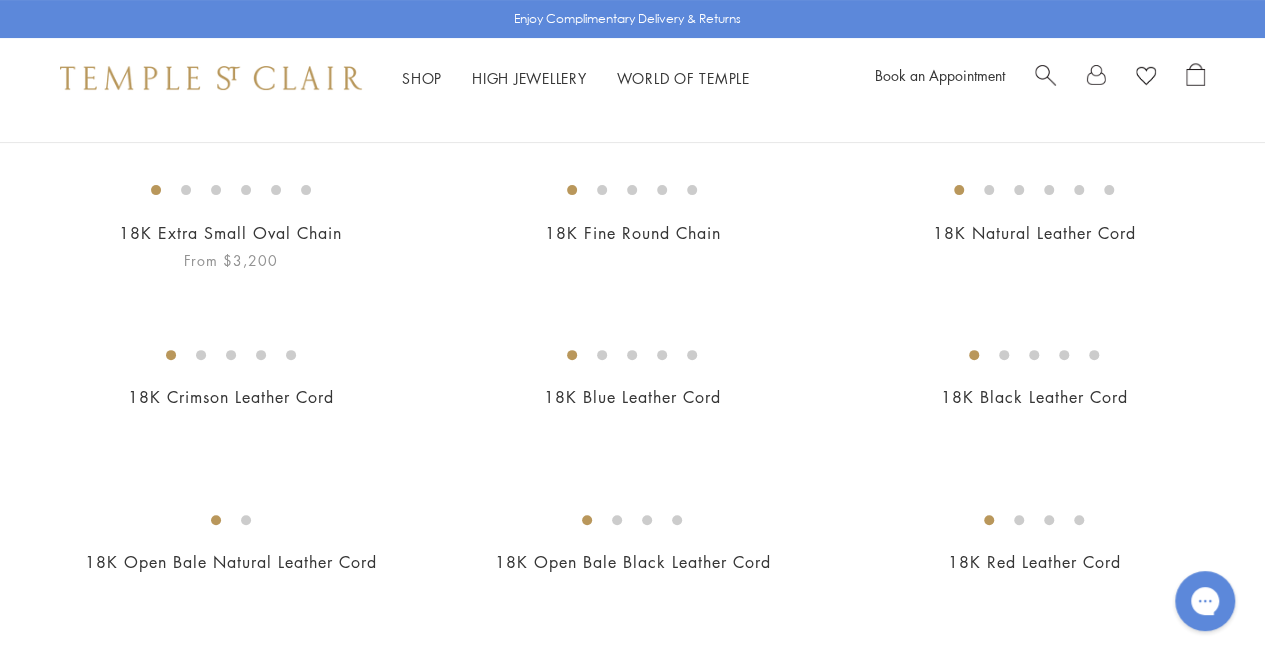 click at bounding box center (0, 0) 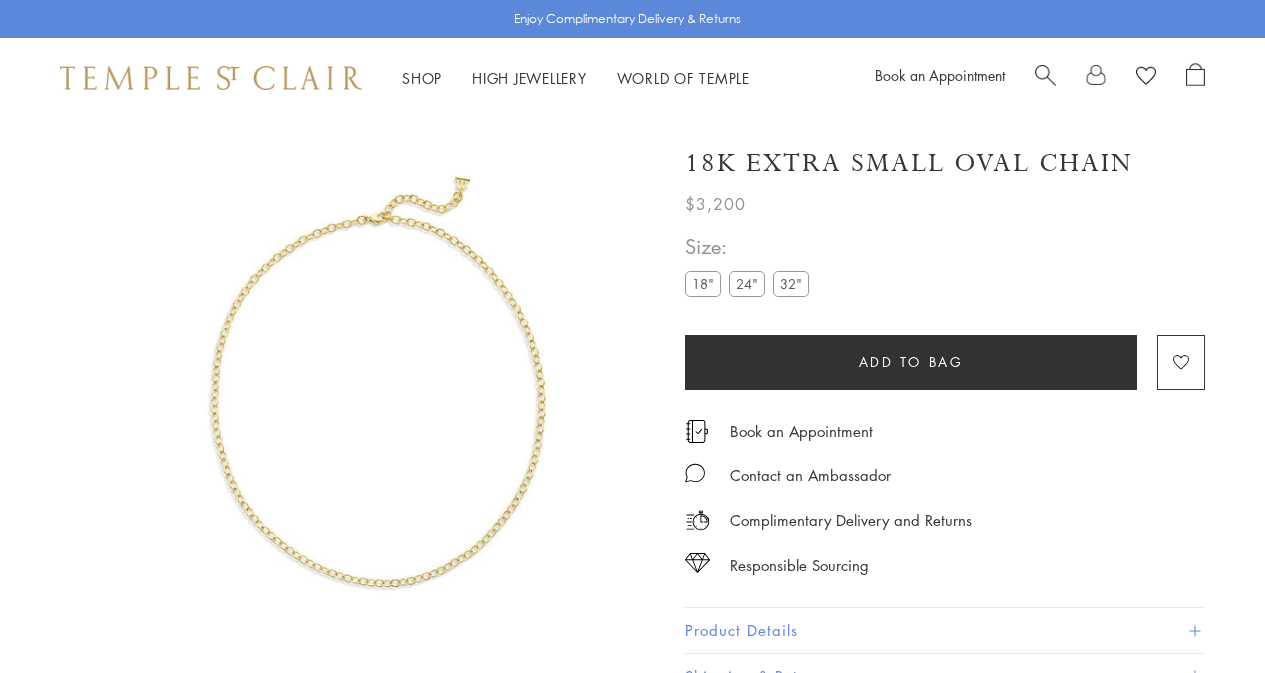 scroll, scrollTop: 0, scrollLeft: 0, axis: both 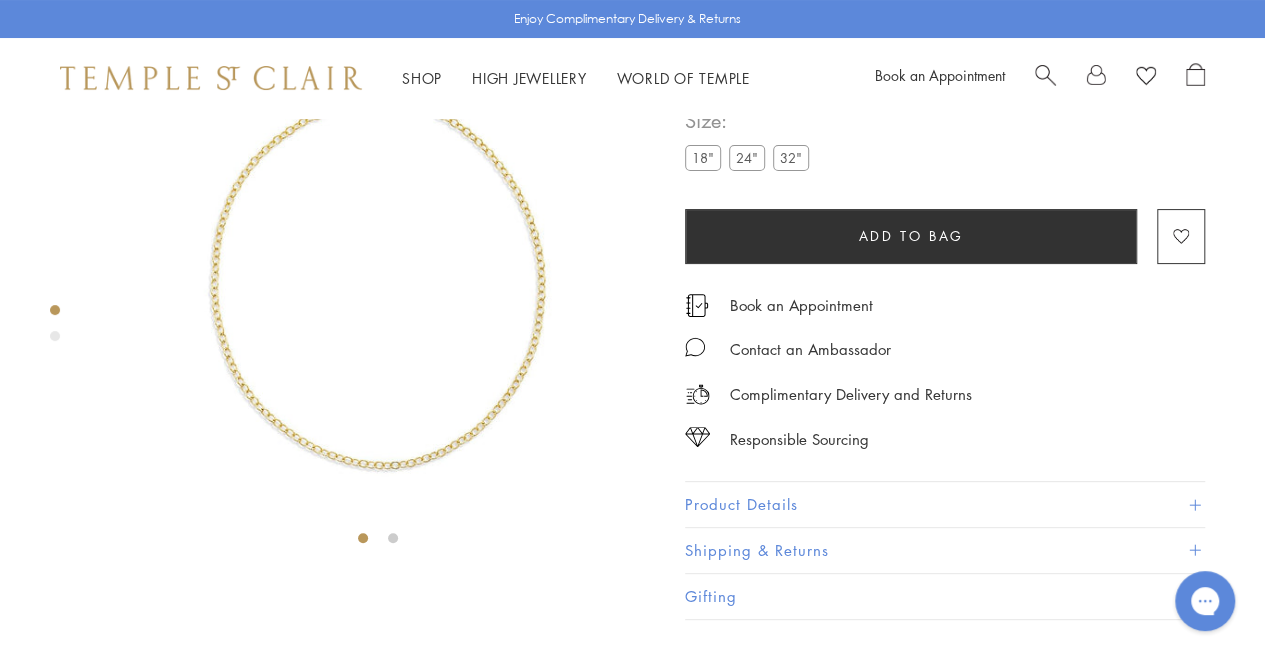 click at bounding box center (55, 328) 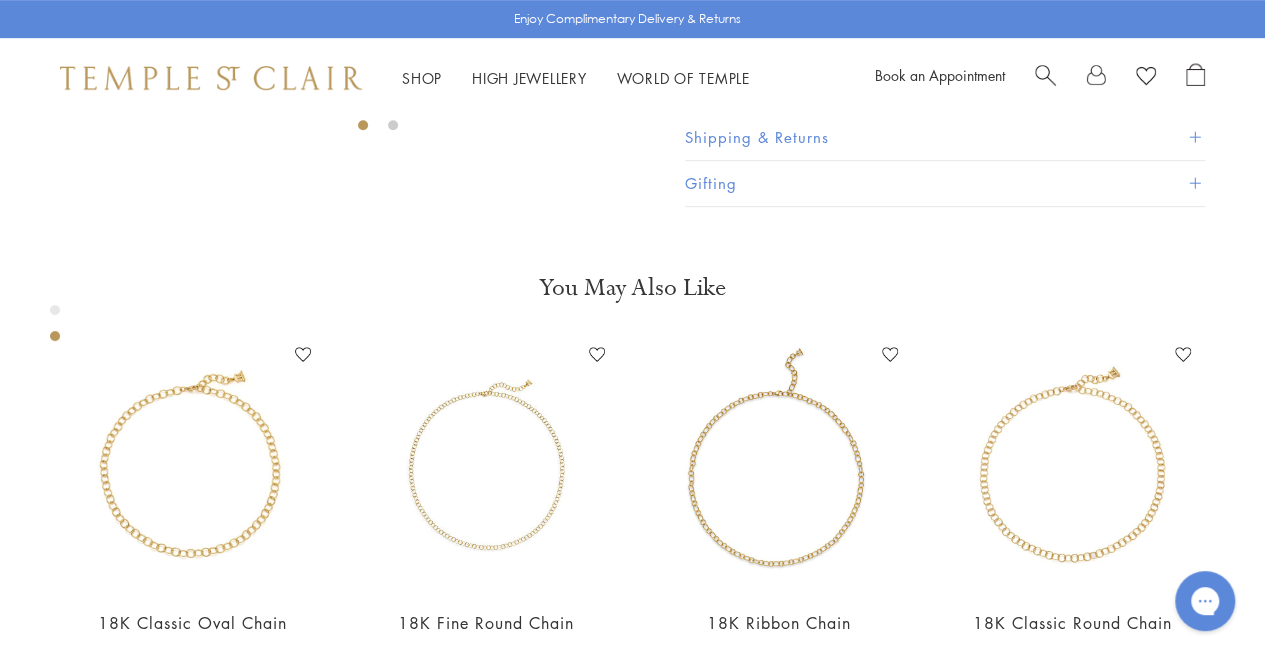 scroll, scrollTop: 593, scrollLeft: 0, axis: vertical 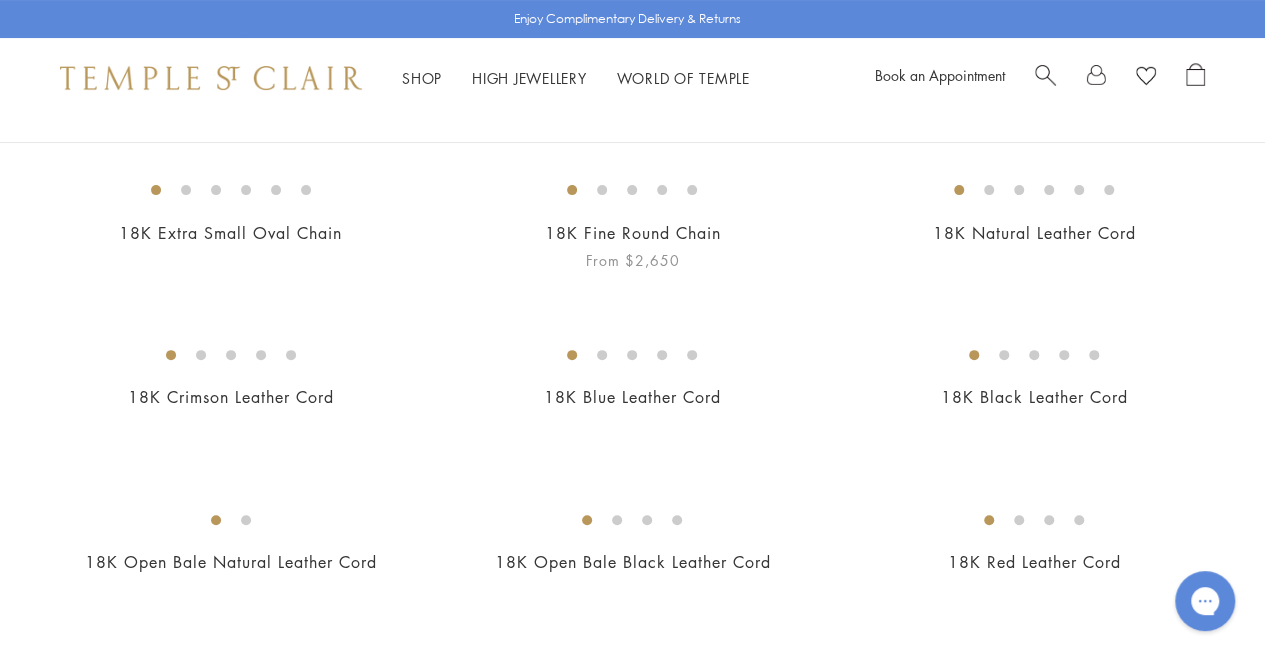 click at bounding box center (0, 0) 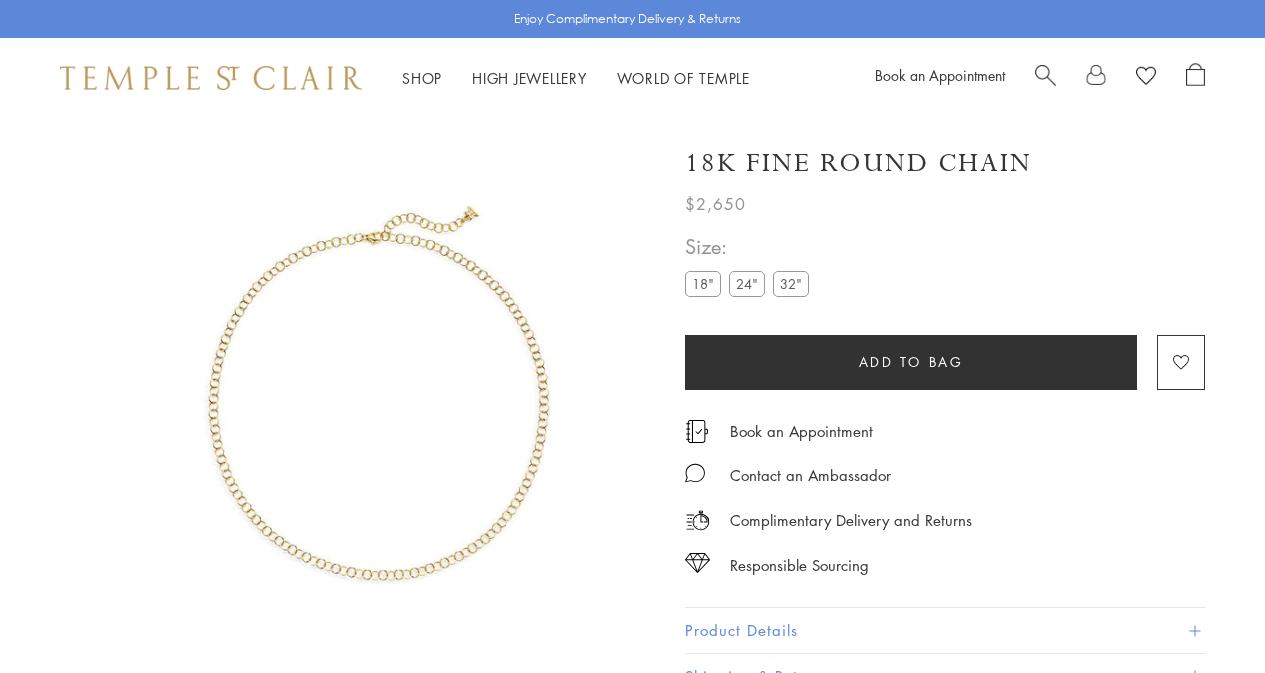scroll, scrollTop: 0, scrollLeft: 0, axis: both 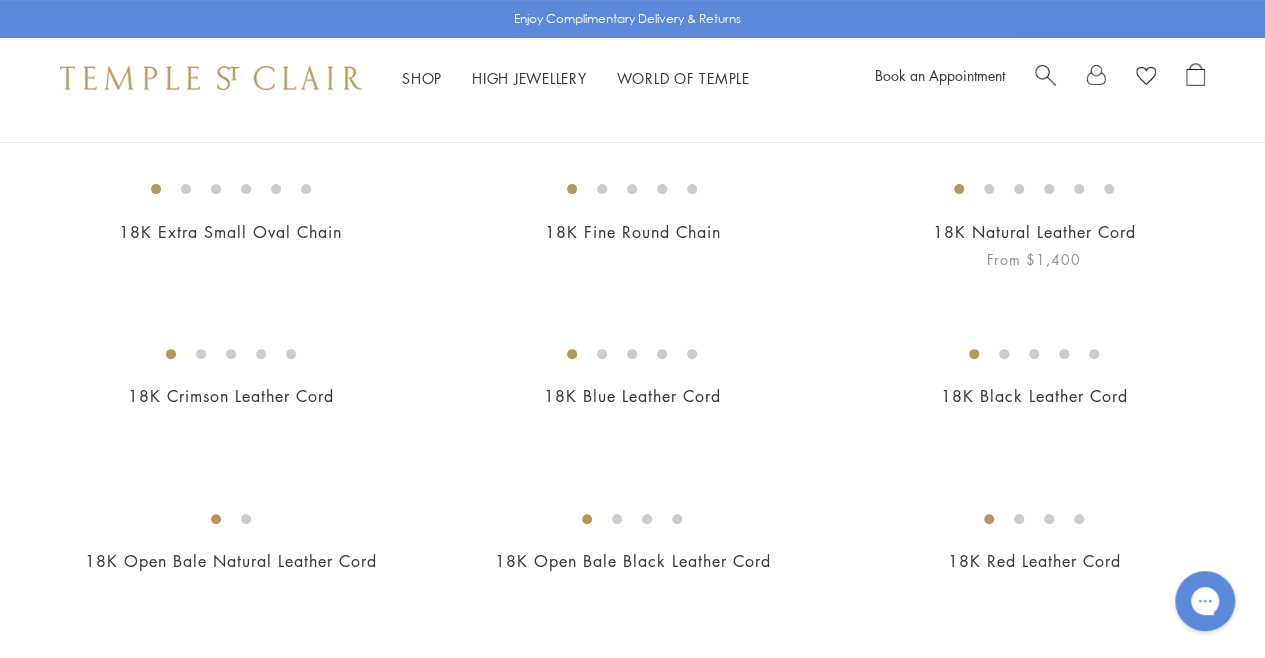 click on "18K Natural Leather Cord" at bounding box center [1034, 232] 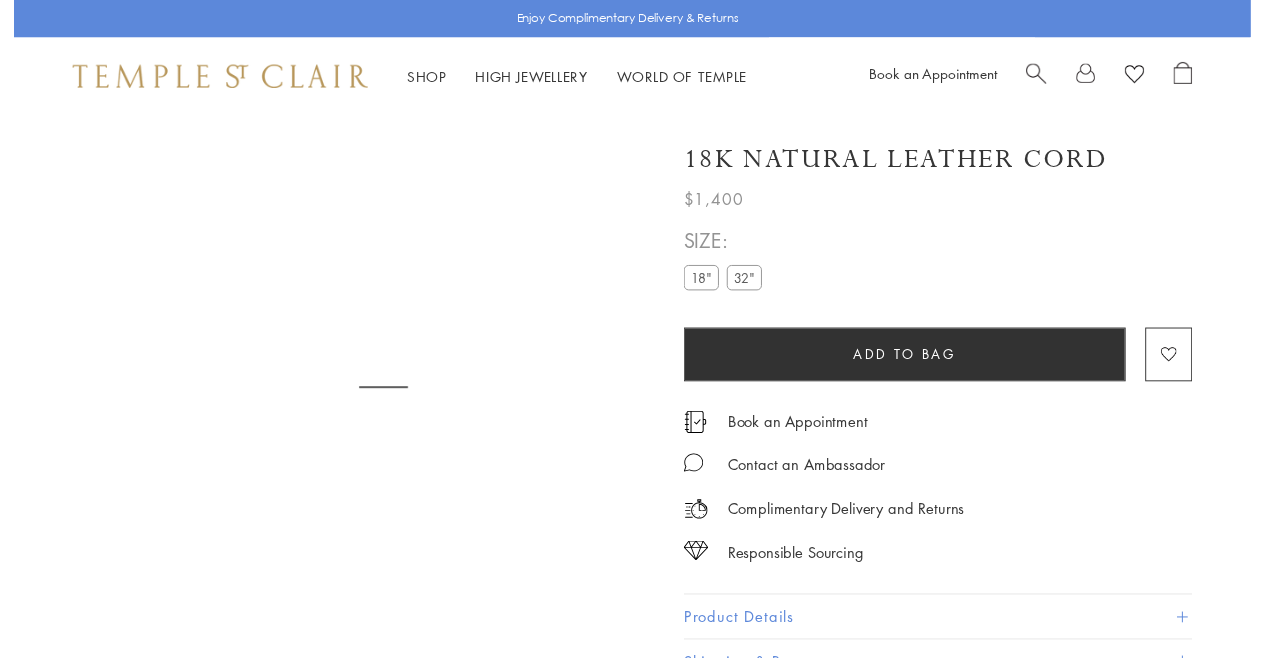 scroll, scrollTop: 0, scrollLeft: 0, axis: both 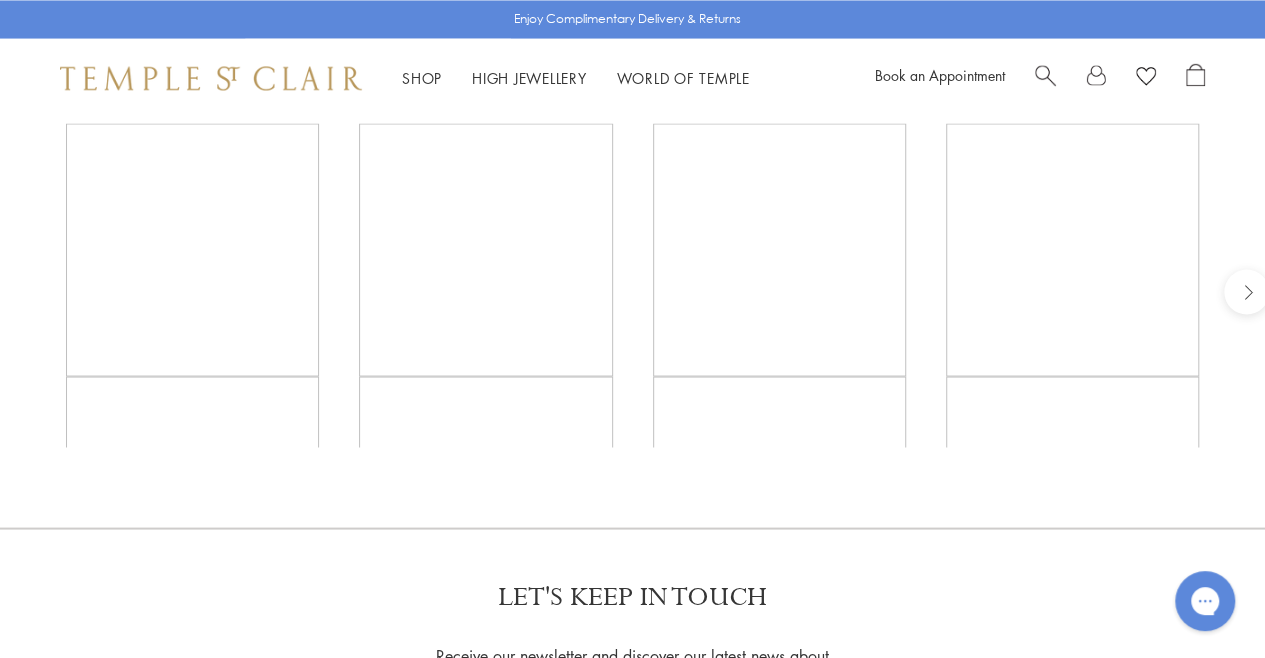 click at bounding box center [0, 0] 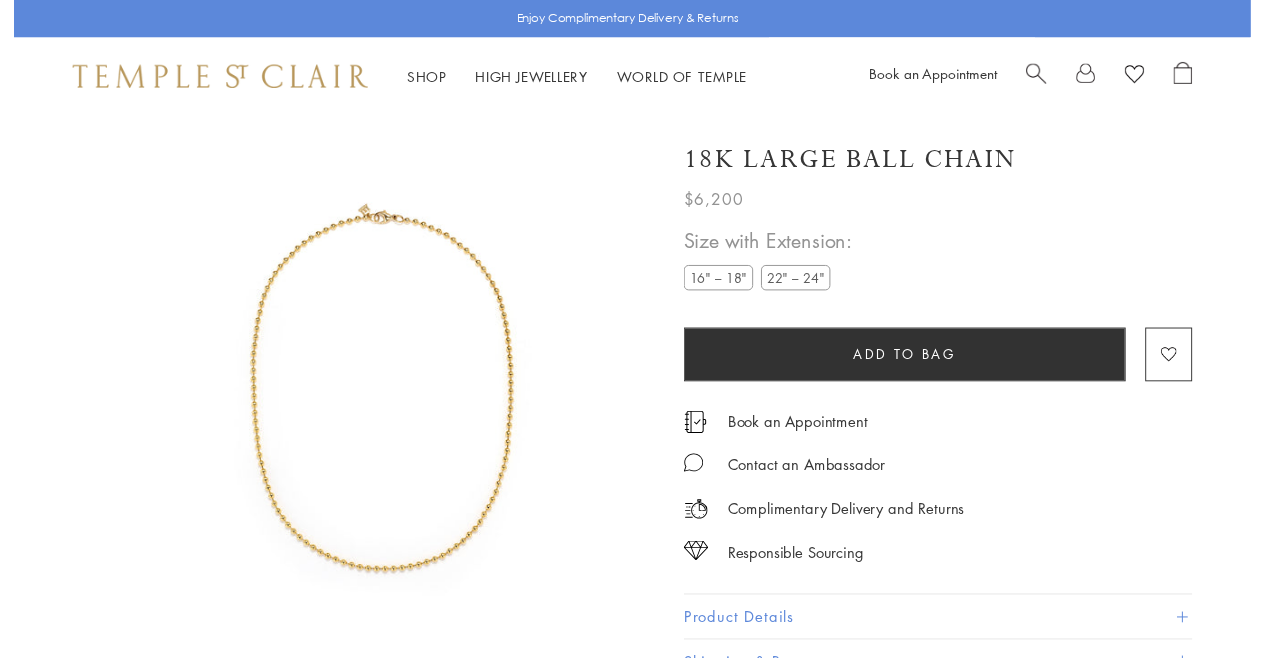 scroll, scrollTop: 0, scrollLeft: 0, axis: both 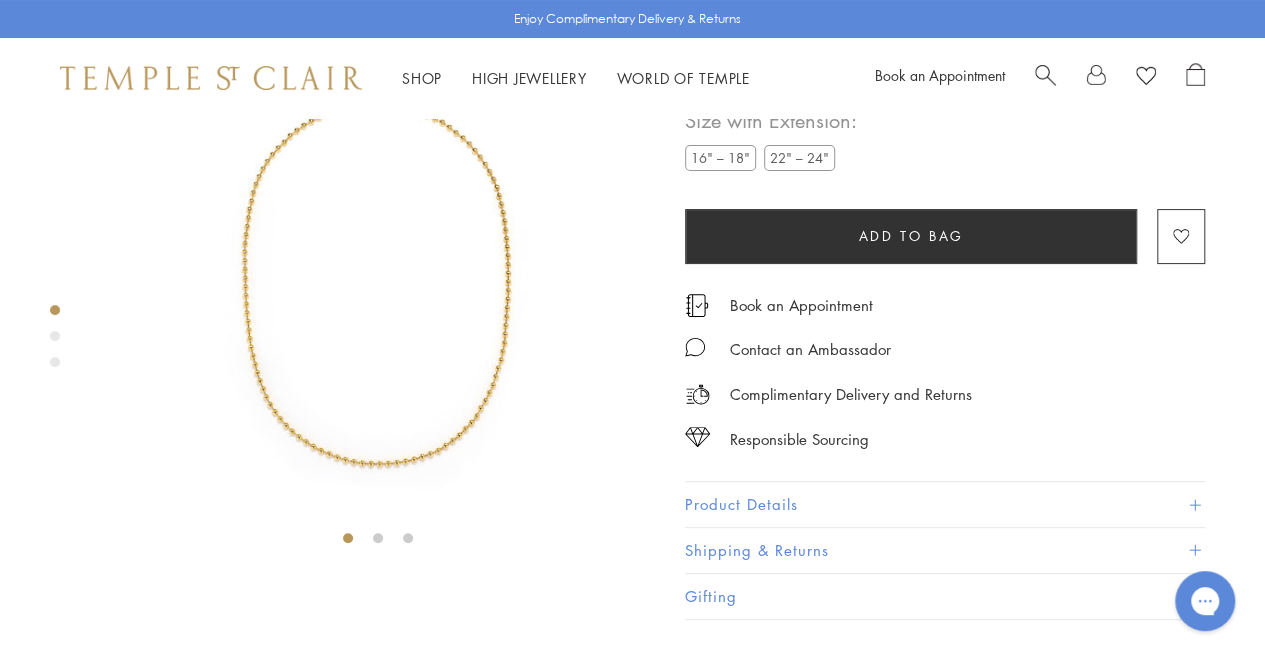 click at bounding box center (55, 336) 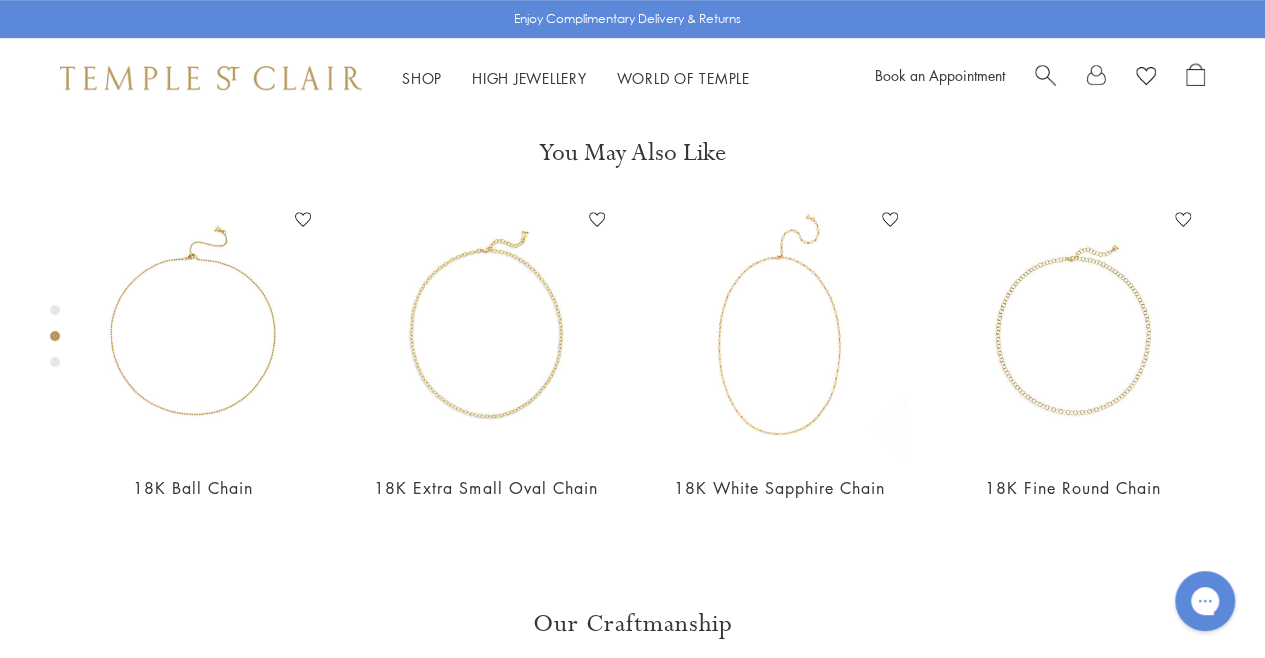 scroll, scrollTop: 693, scrollLeft: 0, axis: vertical 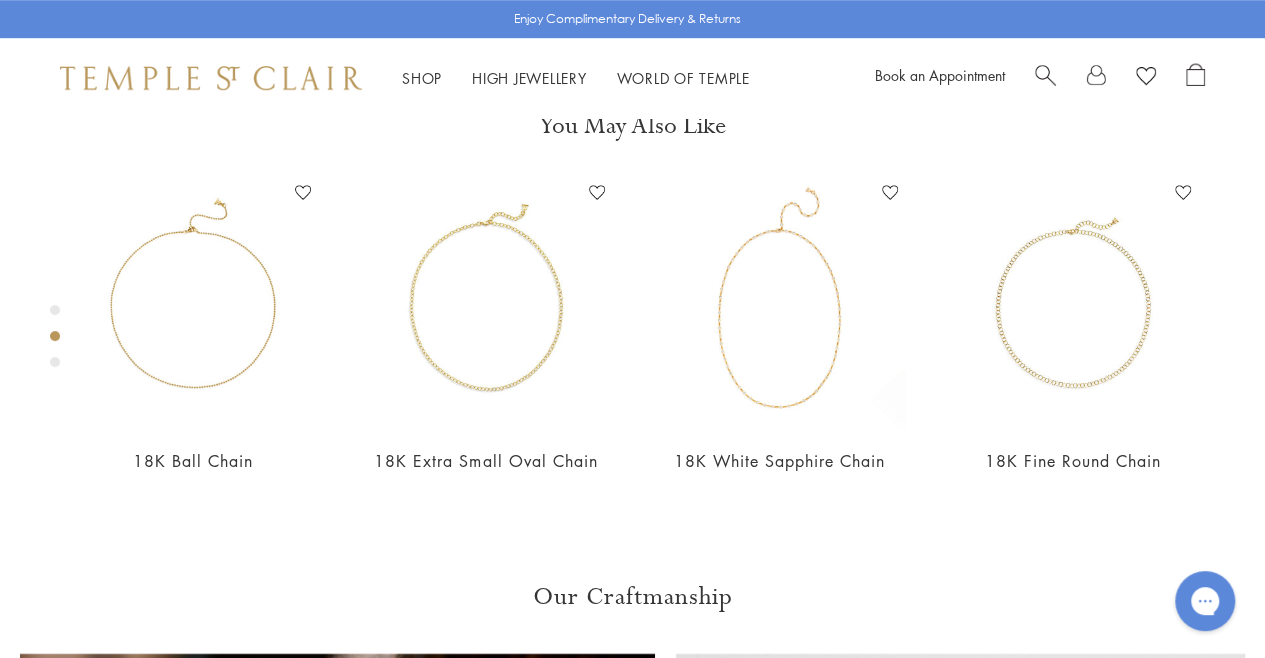 click at bounding box center (1194, -71) 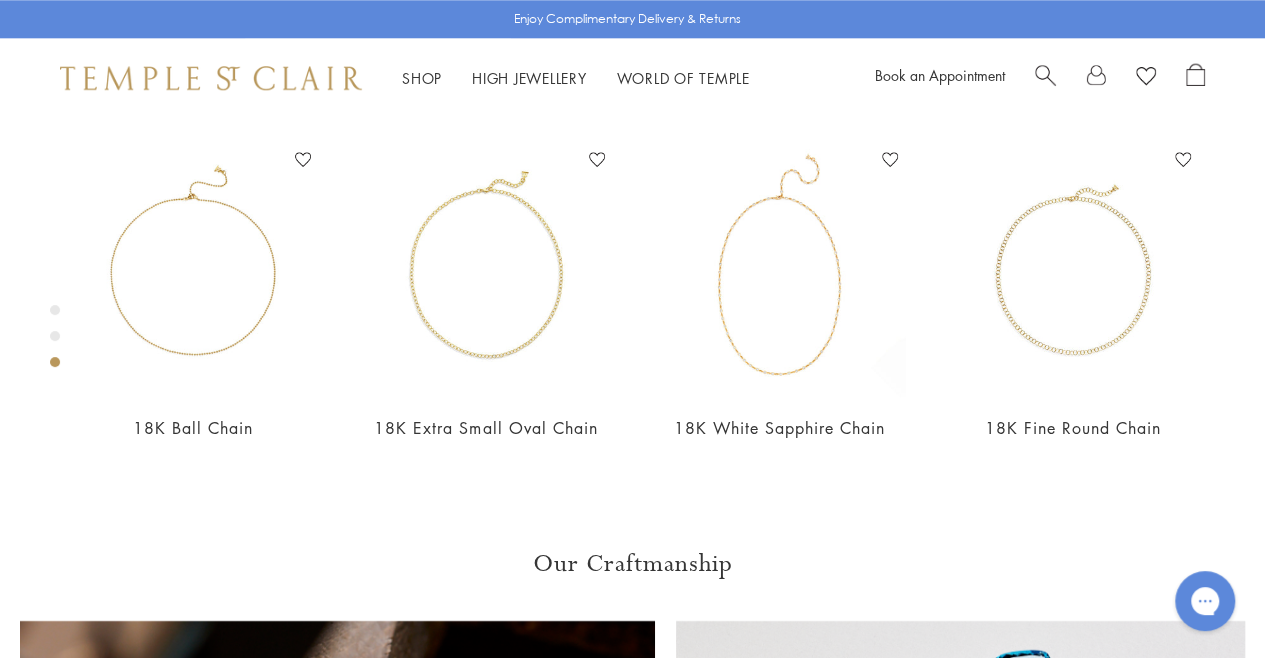 scroll, scrollTop: 1093, scrollLeft: 0, axis: vertical 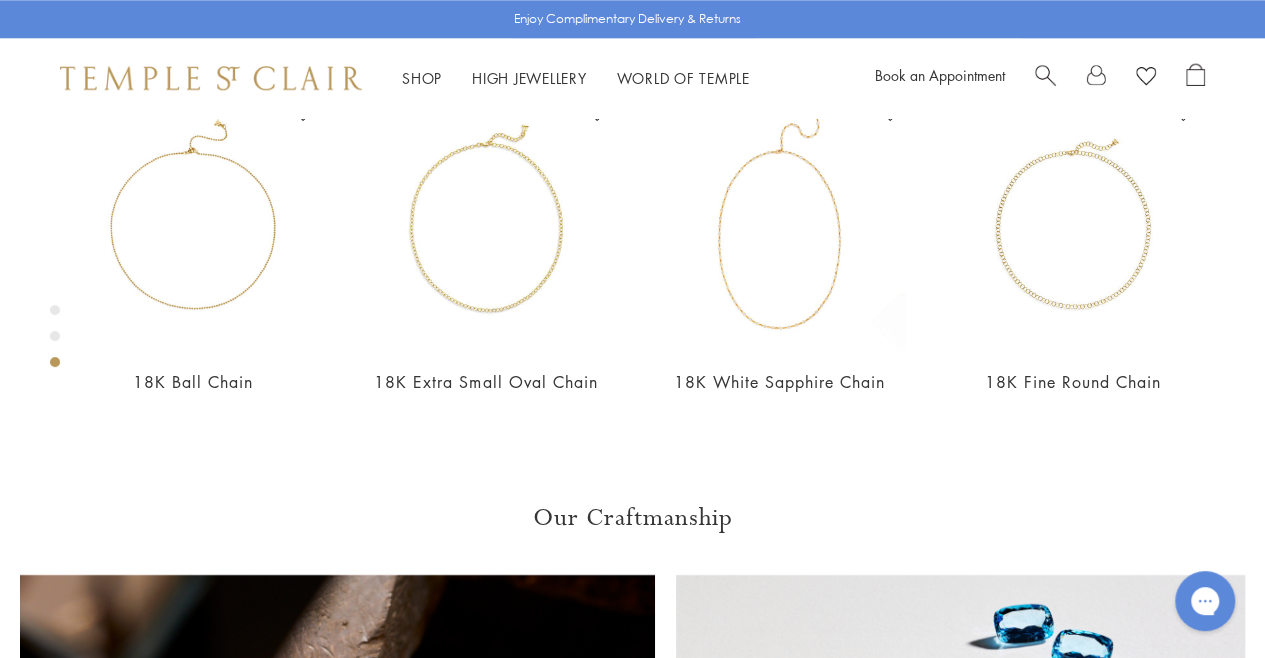 click at bounding box center (-178, -698) 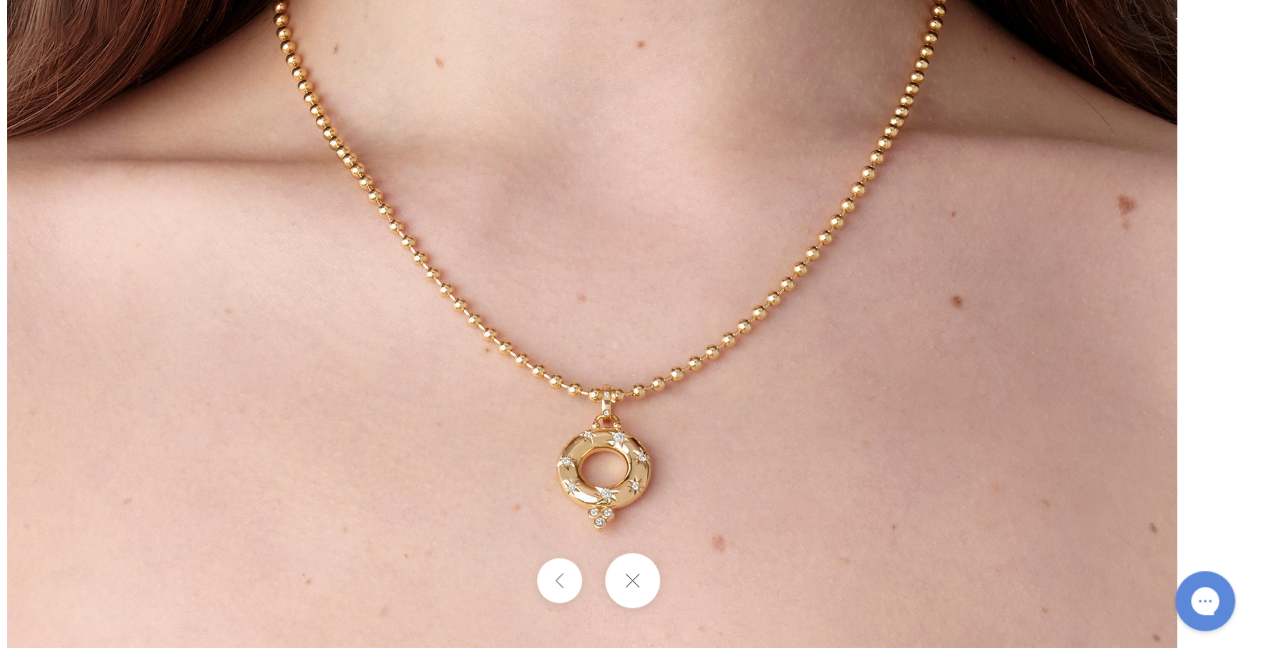 drag, startPoint x: 926, startPoint y: 587, endPoint x: 787, endPoint y: 279, distance: 337.91272 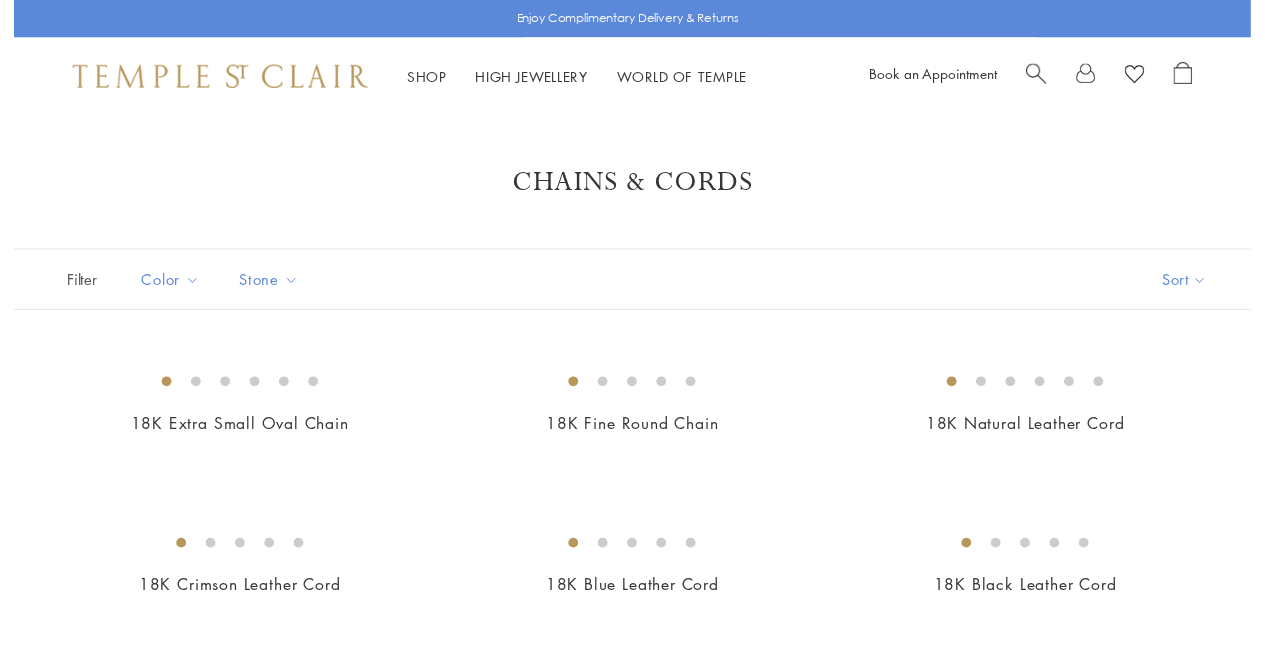 scroll, scrollTop: 1702, scrollLeft: 0, axis: vertical 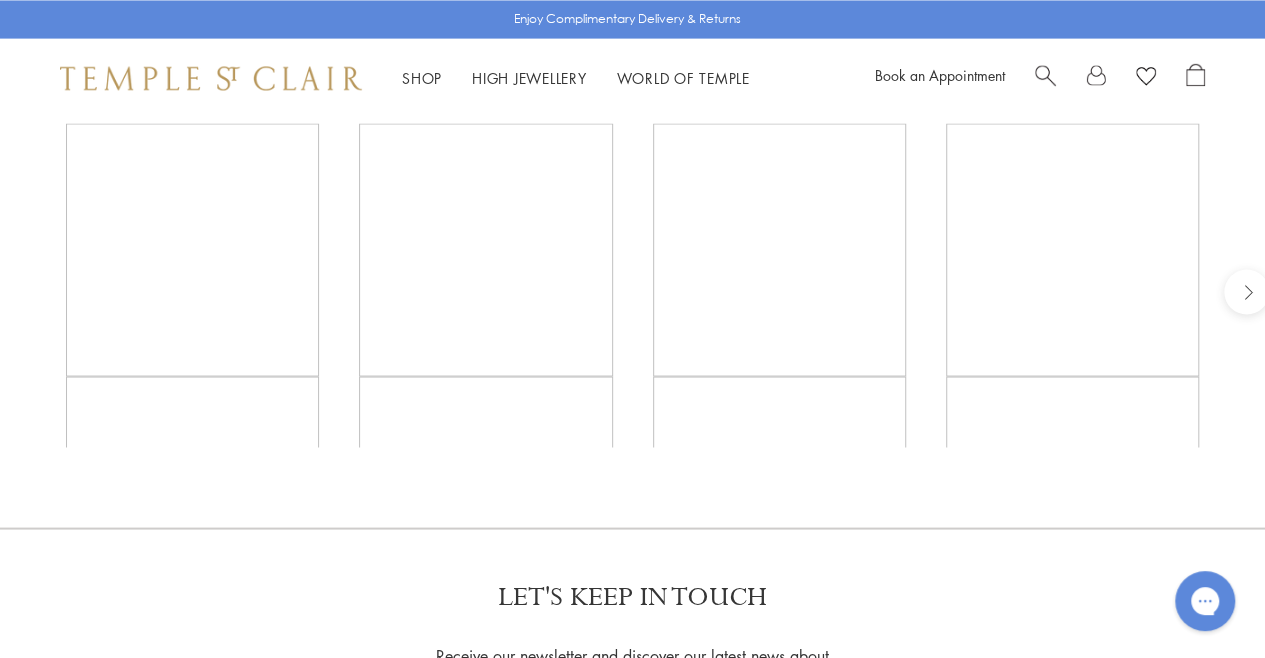 click at bounding box center [0, 0] 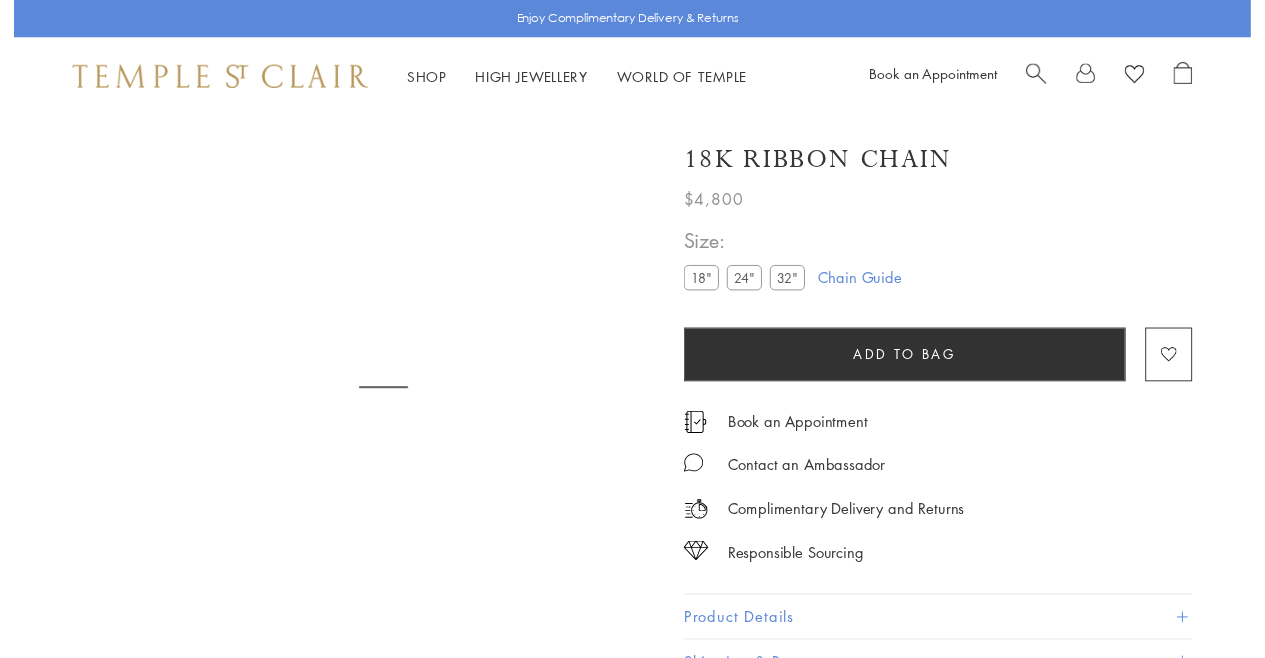 scroll, scrollTop: 0, scrollLeft: 0, axis: both 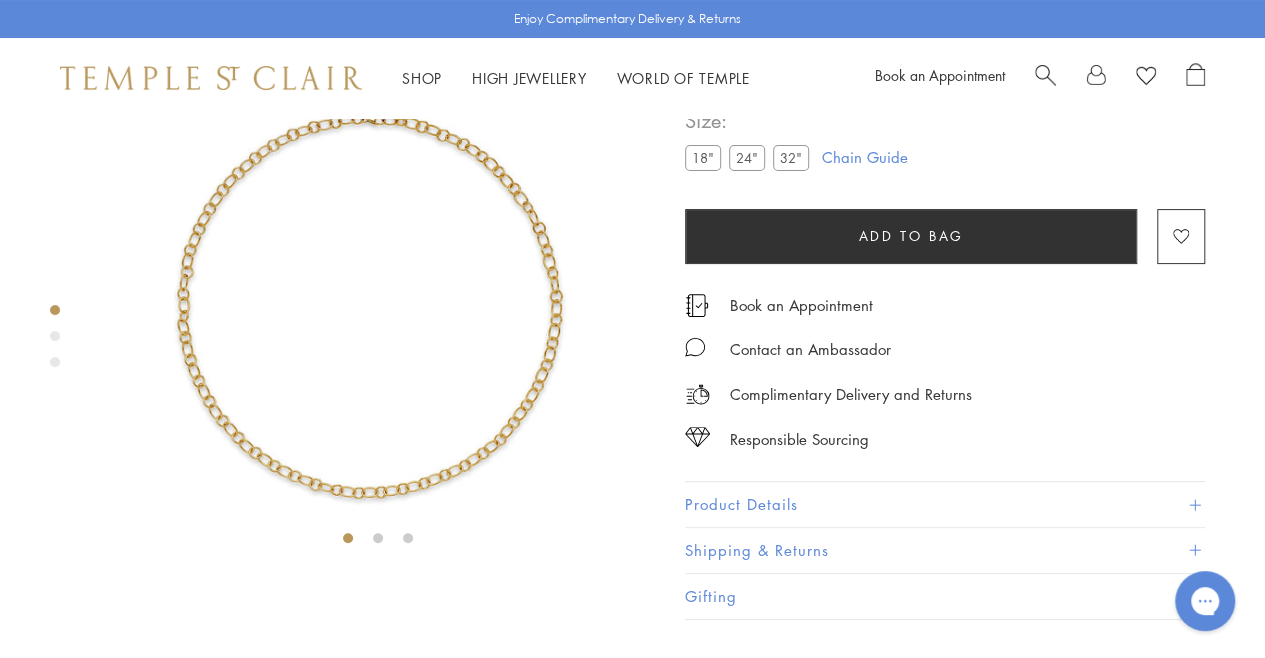 click at bounding box center (55, 336) 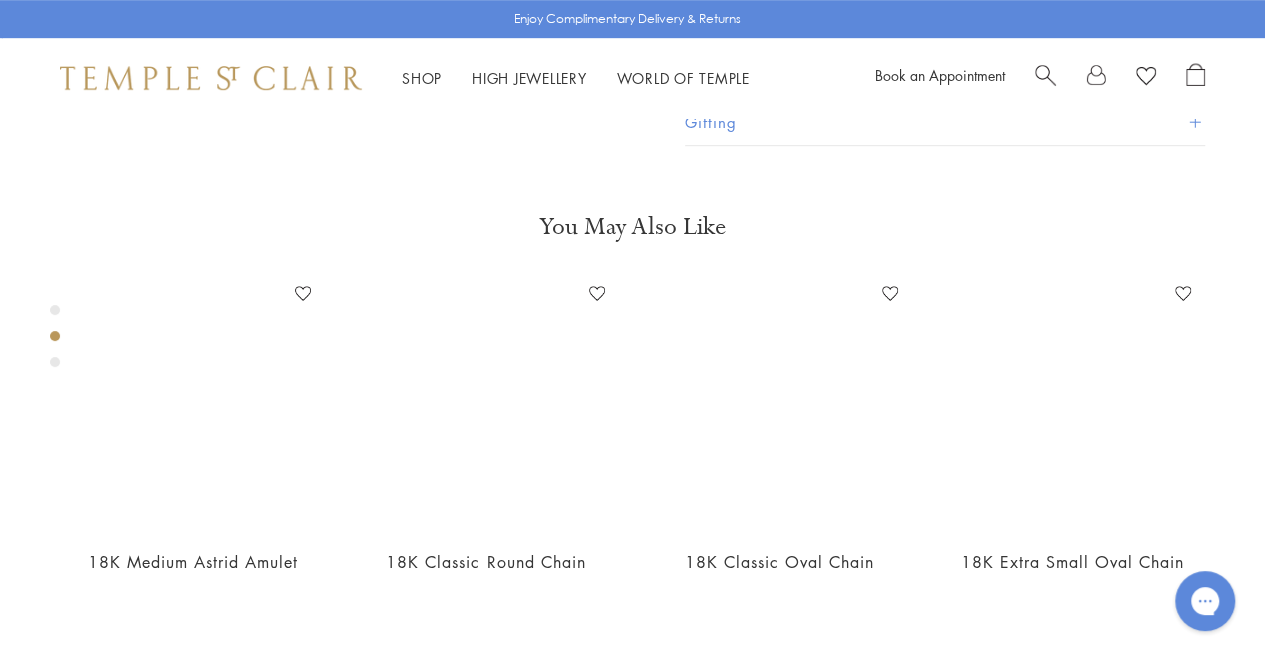scroll, scrollTop: 593, scrollLeft: 0, axis: vertical 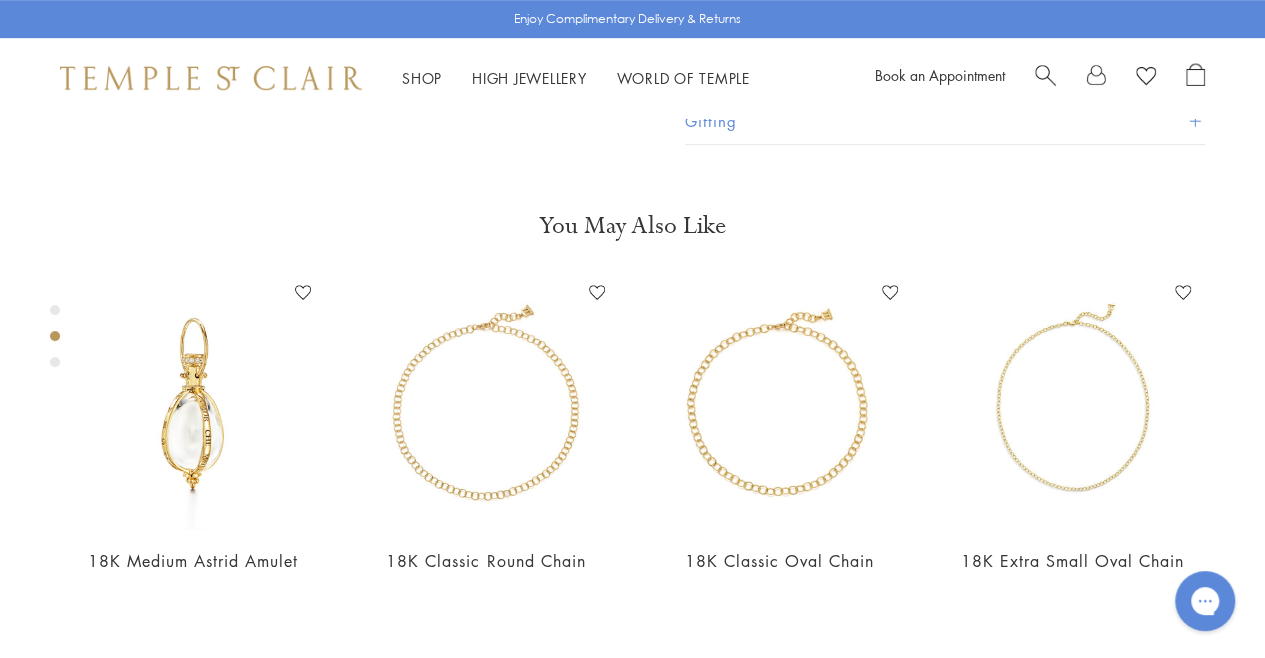 click at bounding box center [55, 341] 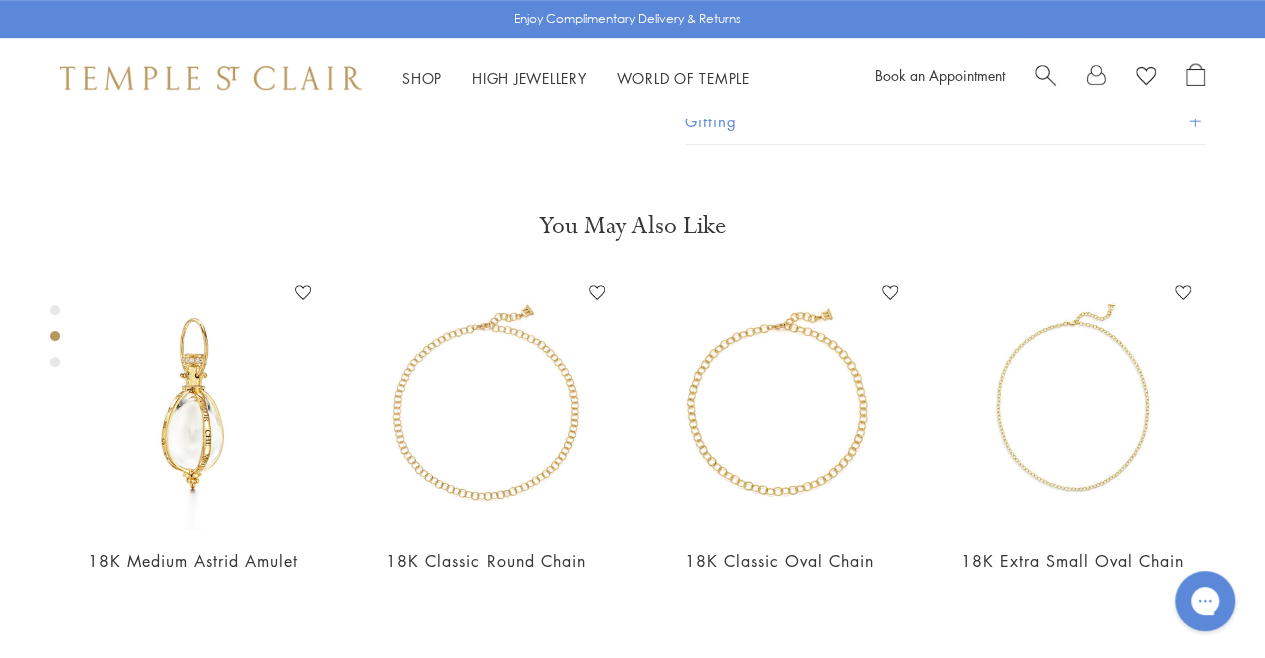 click at bounding box center (55, 362) 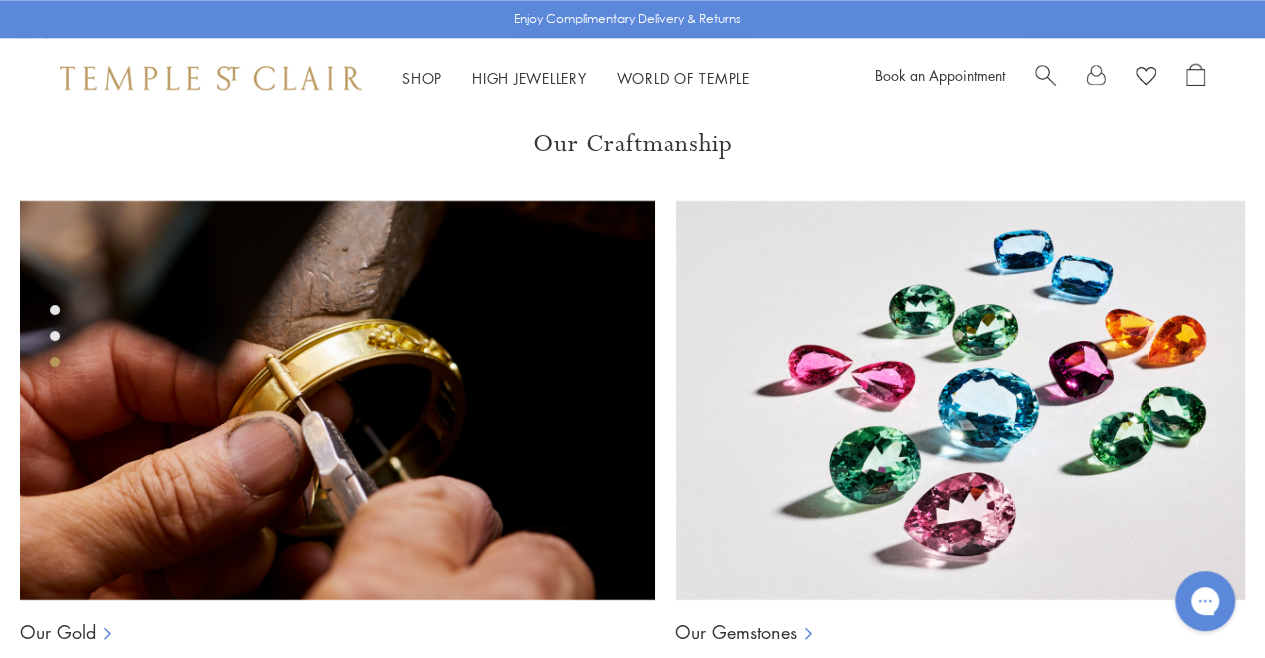scroll, scrollTop: 1147, scrollLeft: 0, axis: vertical 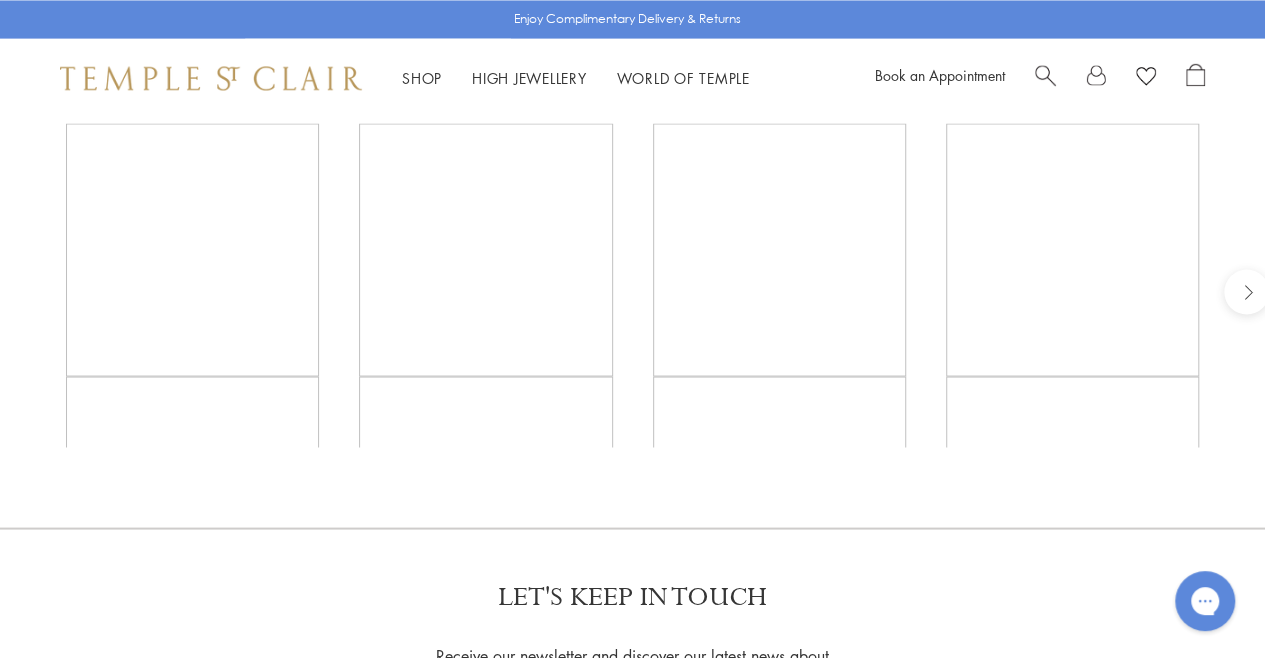 click at bounding box center [0, 0] 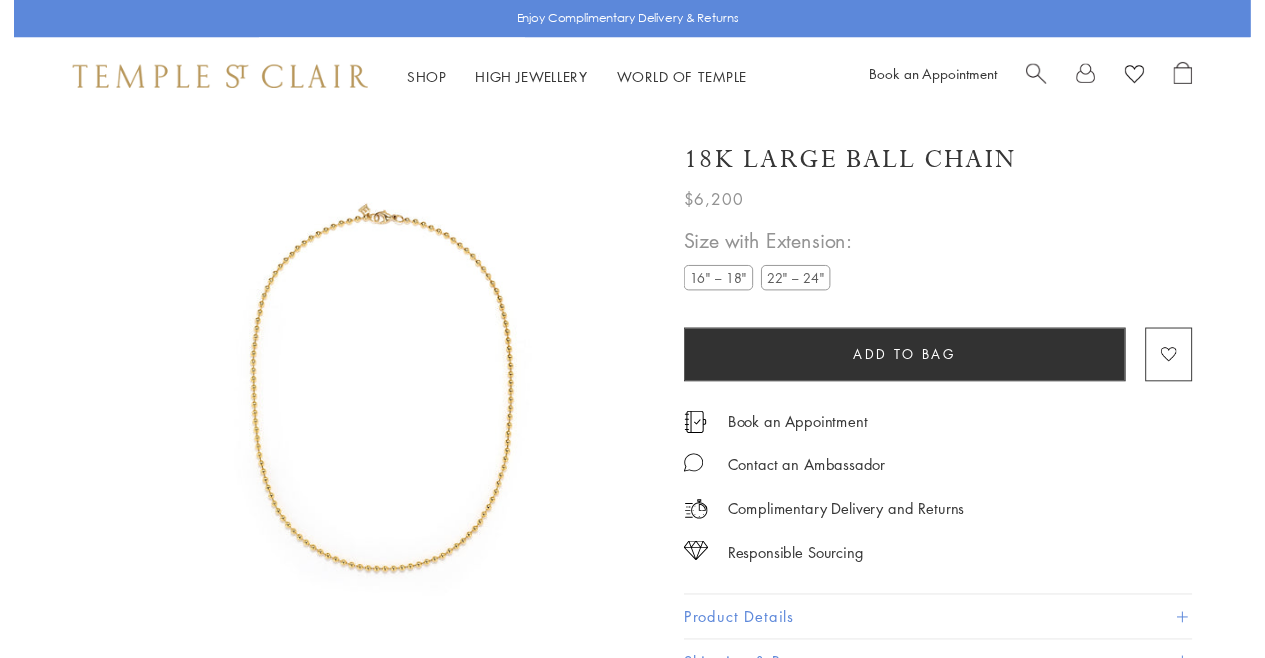 scroll, scrollTop: 0, scrollLeft: 0, axis: both 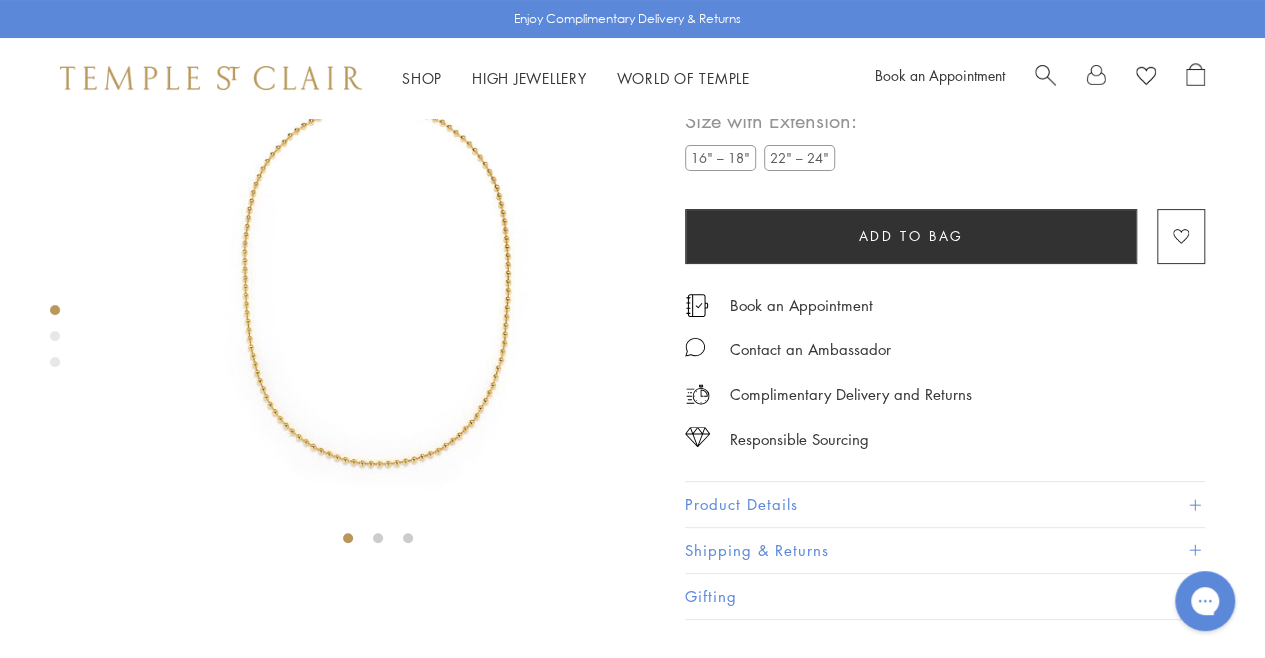 click at bounding box center [55, 336] 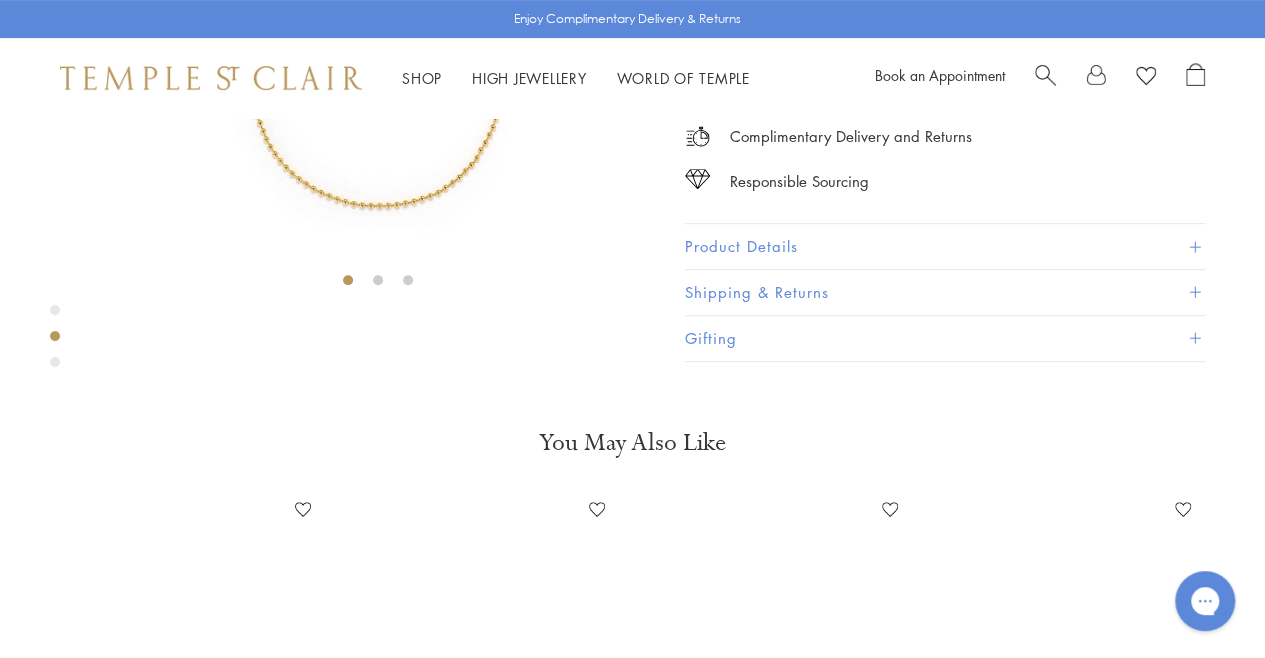 scroll, scrollTop: 593, scrollLeft: 0, axis: vertical 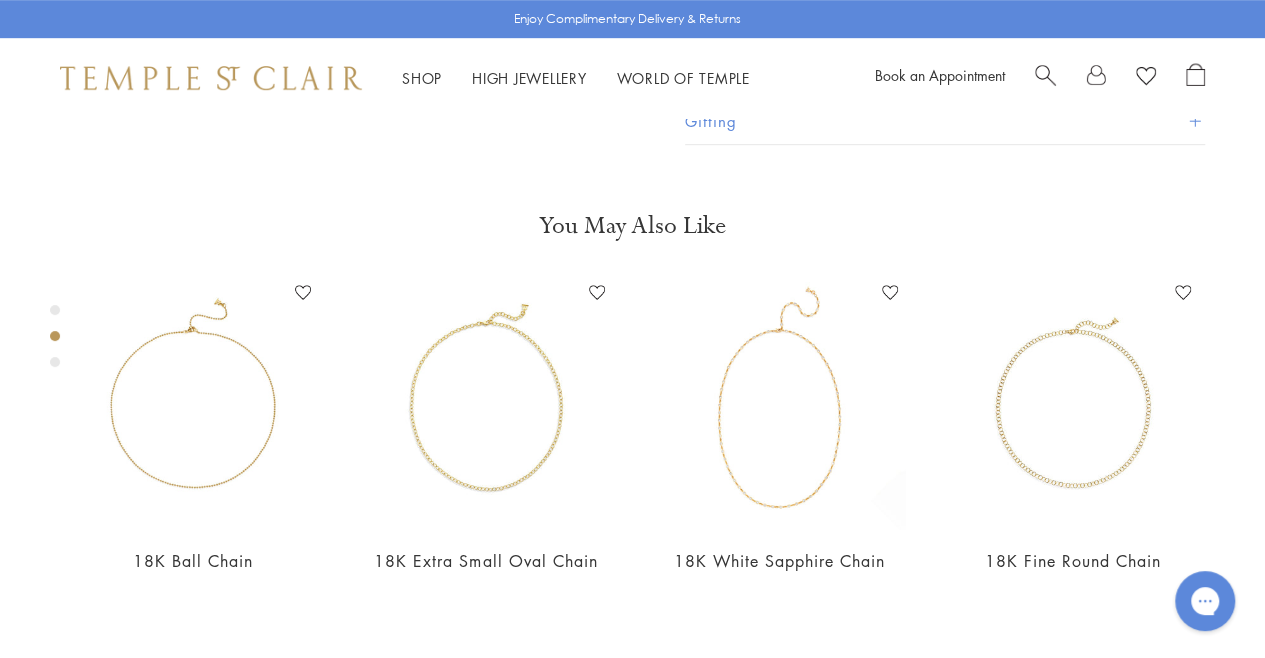 click at bounding box center (1194, 29) 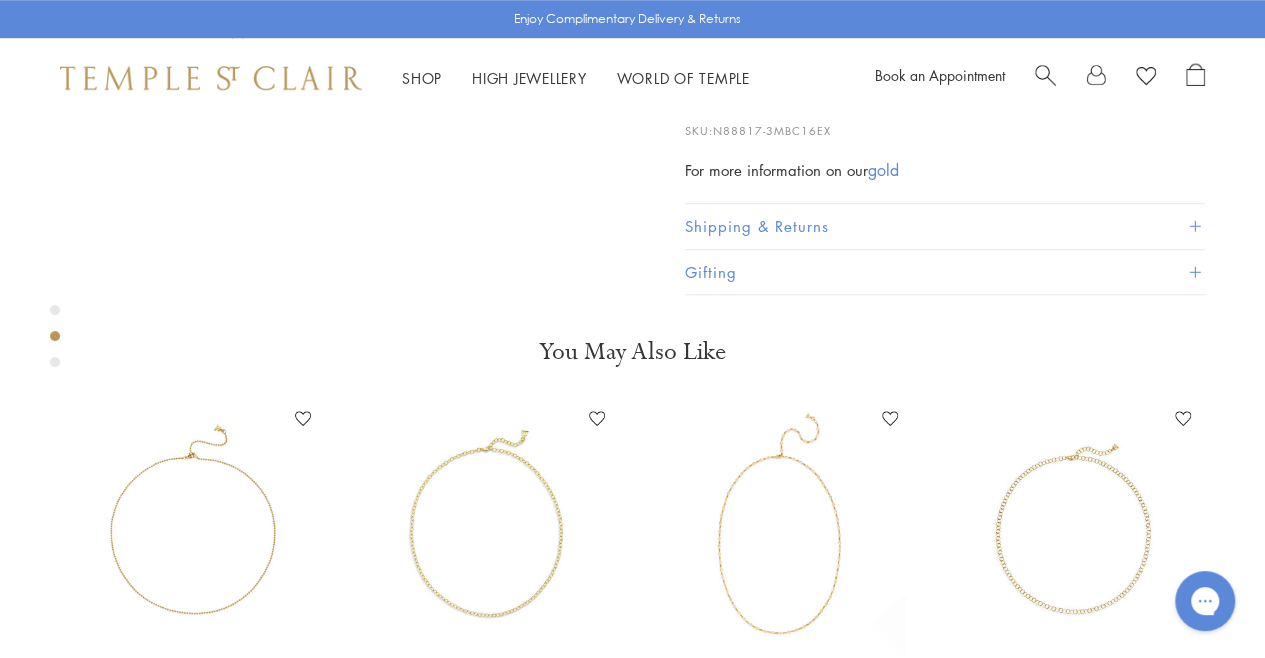 scroll, scrollTop: 793, scrollLeft: 0, axis: vertical 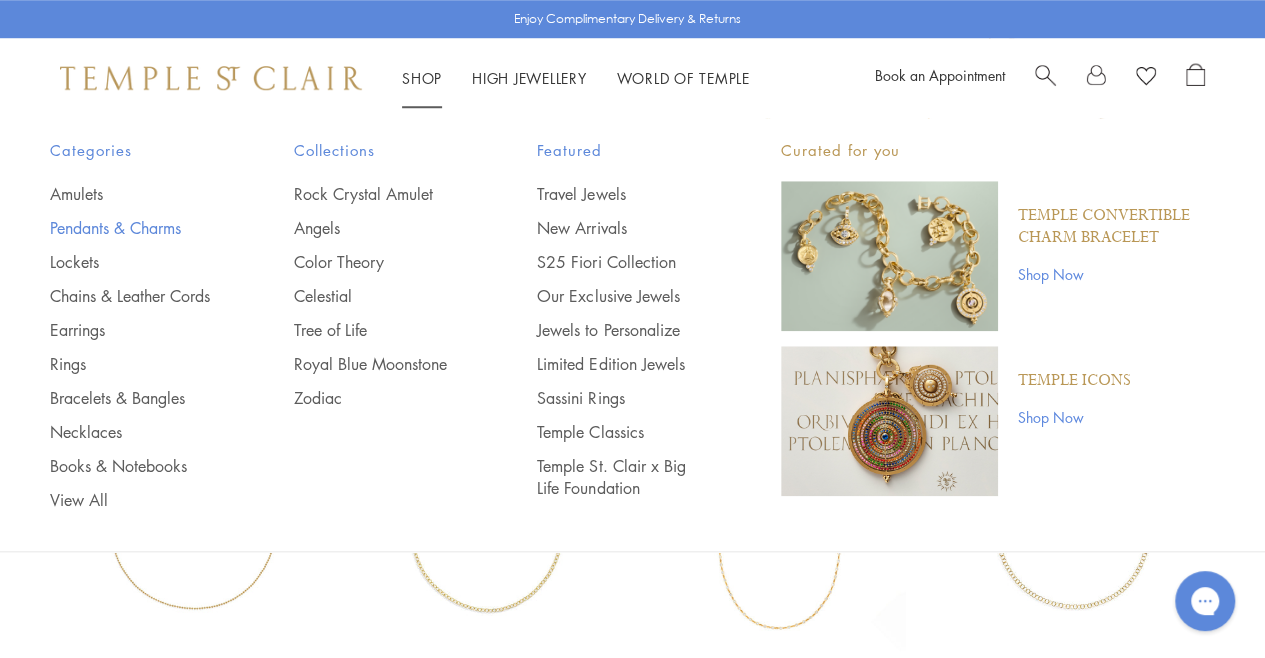 click on "Pendants & Charms" at bounding box center (132, 228) 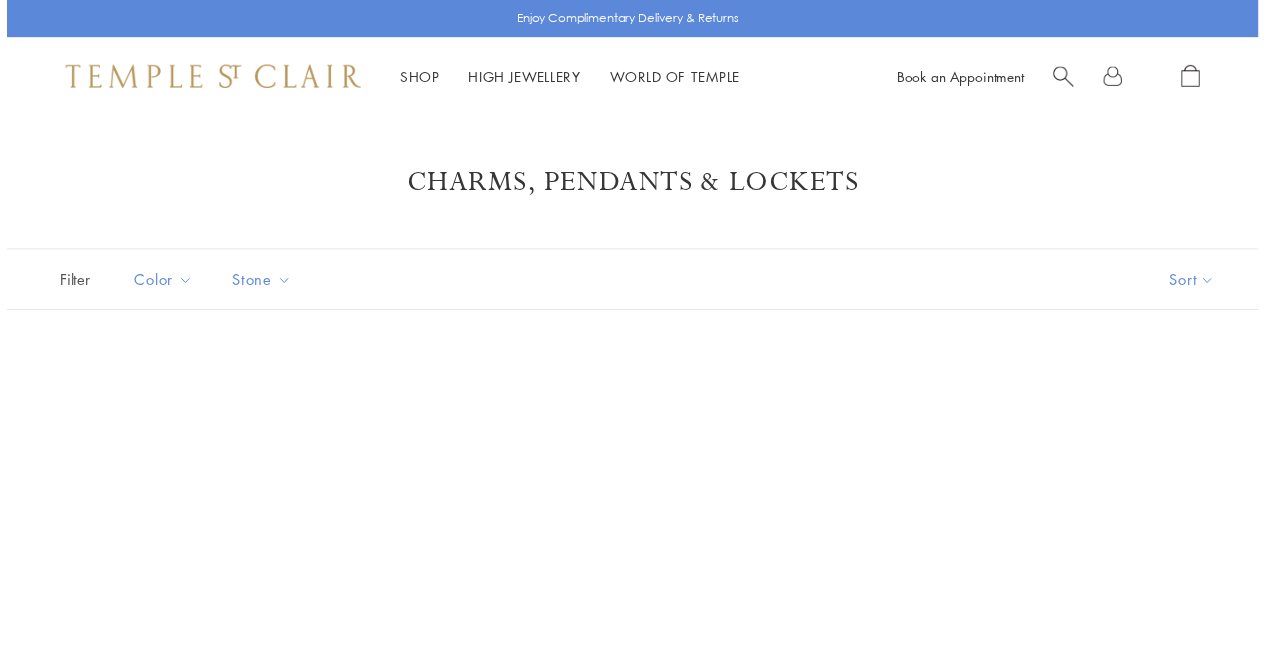 scroll, scrollTop: 0, scrollLeft: 0, axis: both 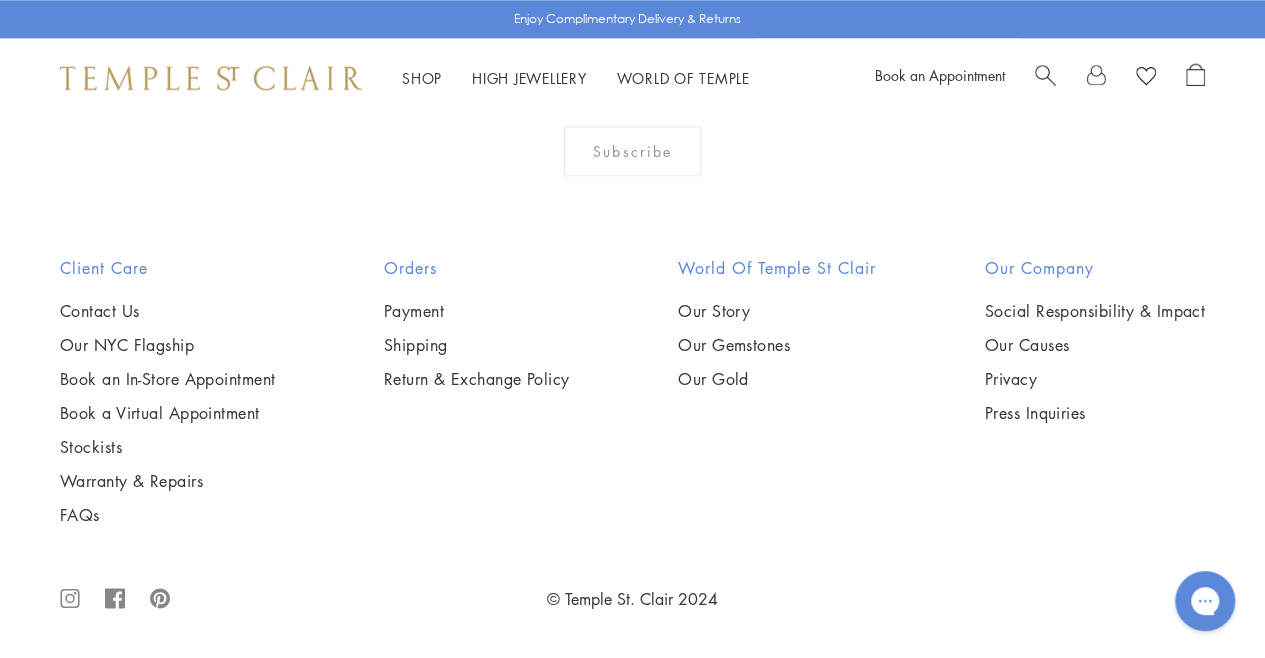 click at bounding box center [0, 0] 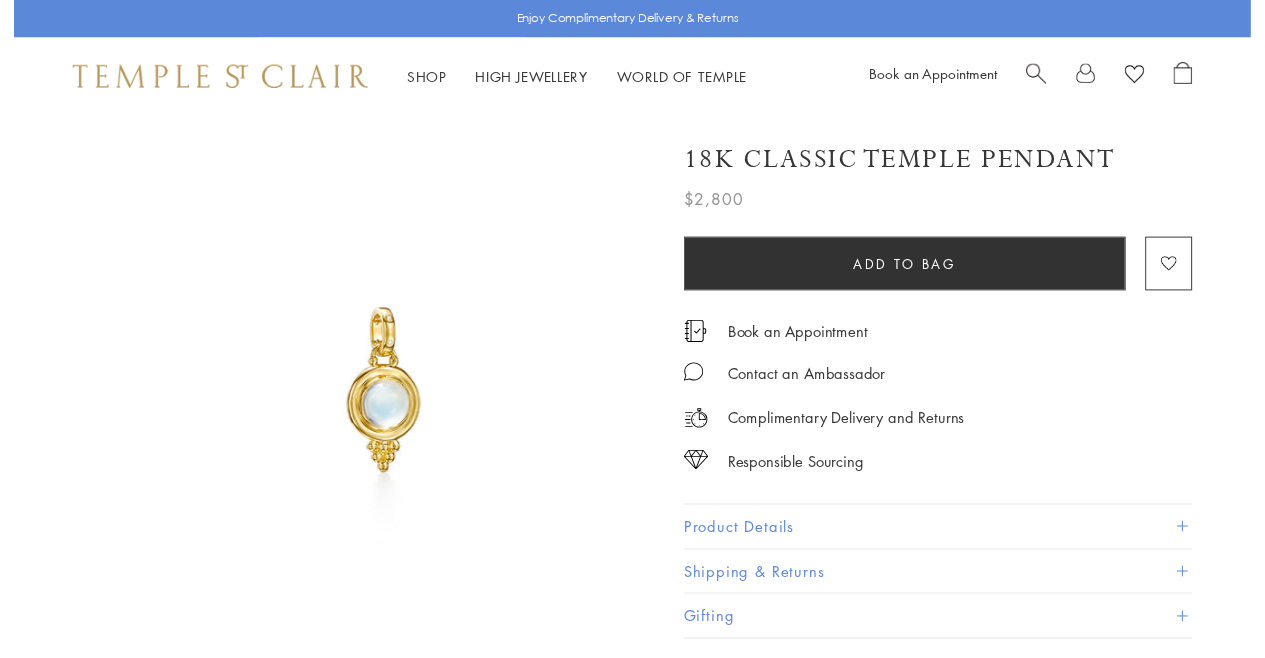 scroll, scrollTop: 0, scrollLeft: 0, axis: both 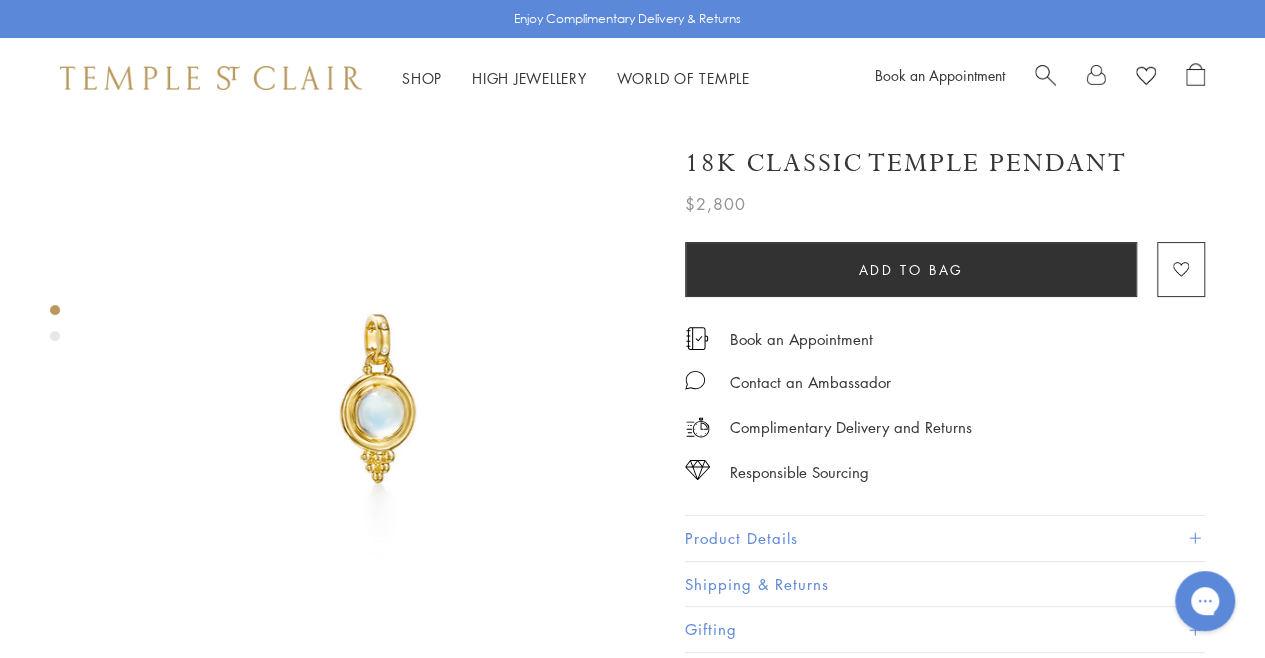 click at bounding box center [55, 336] 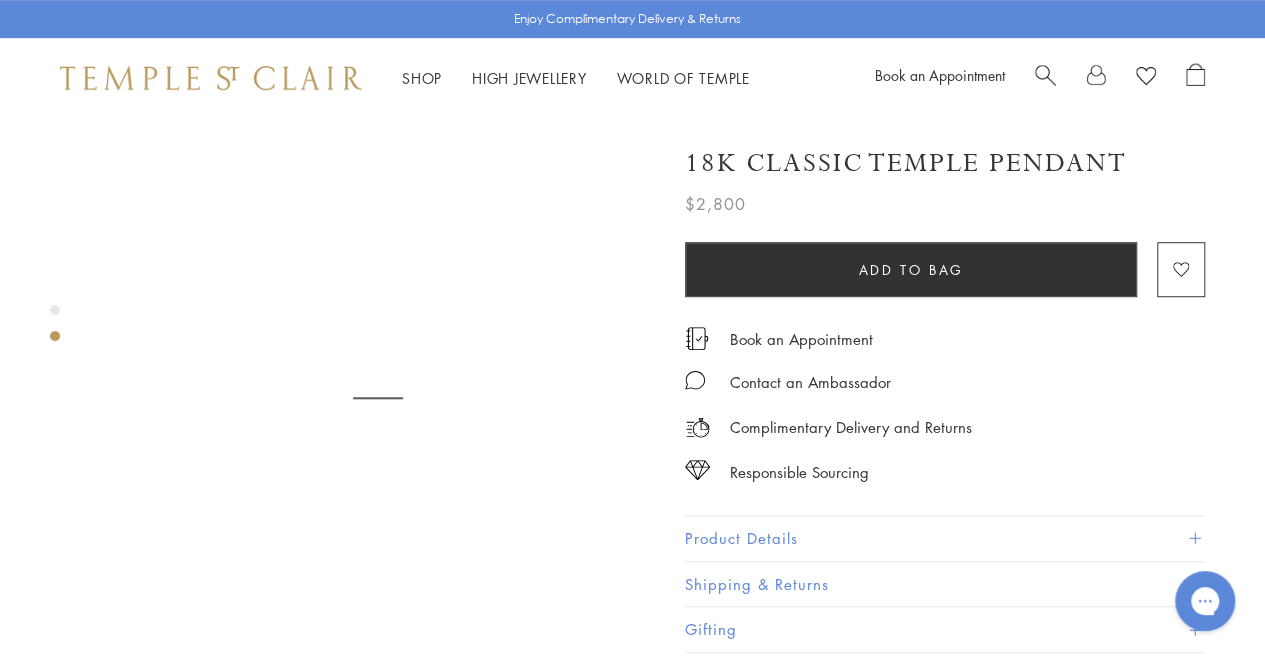 scroll, scrollTop: 593, scrollLeft: 0, axis: vertical 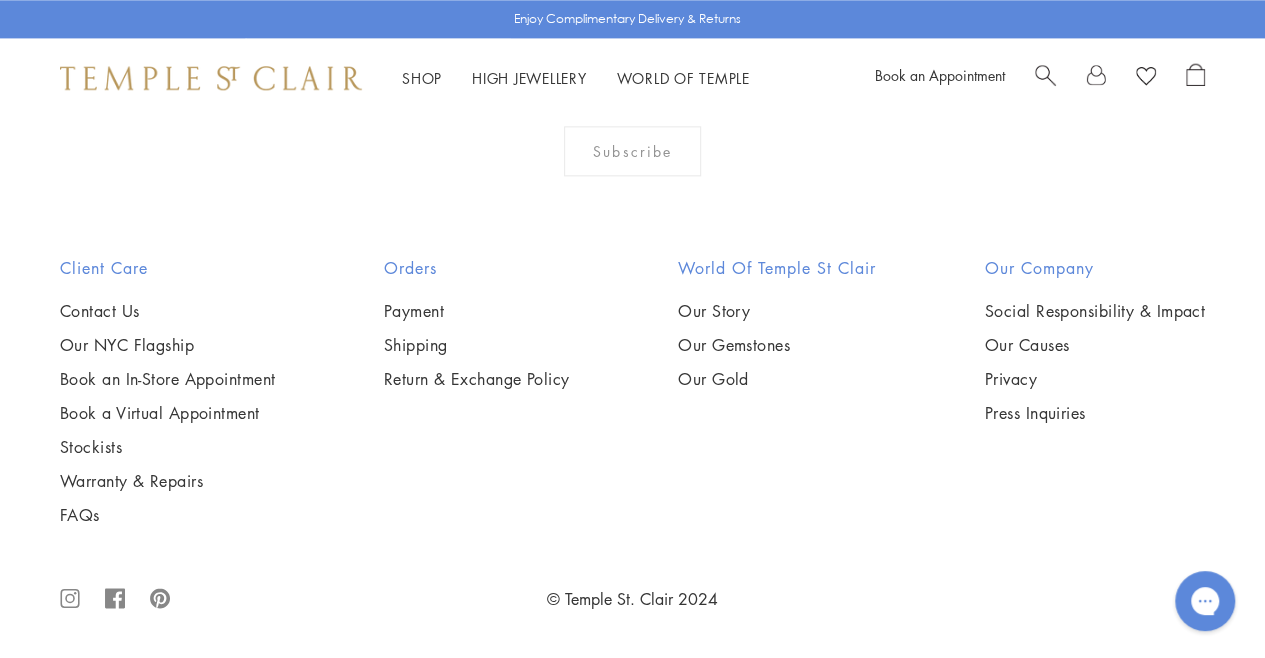 click at bounding box center [0, 0] 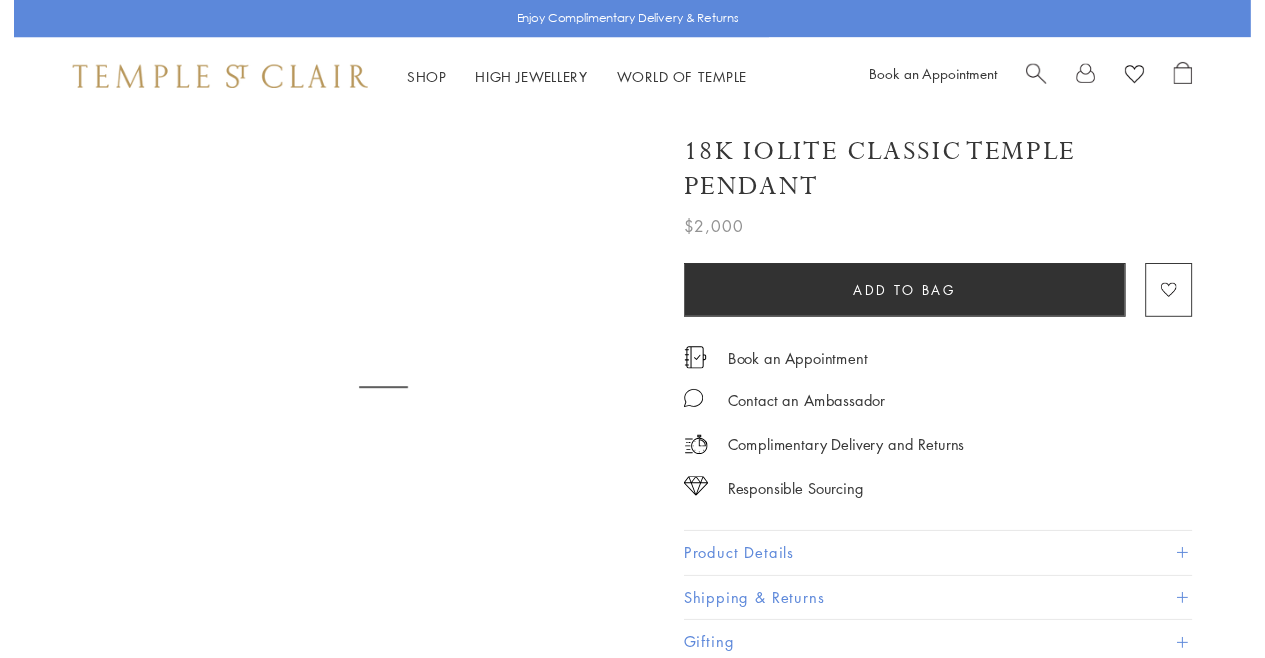 scroll, scrollTop: 0, scrollLeft: 0, axis: both 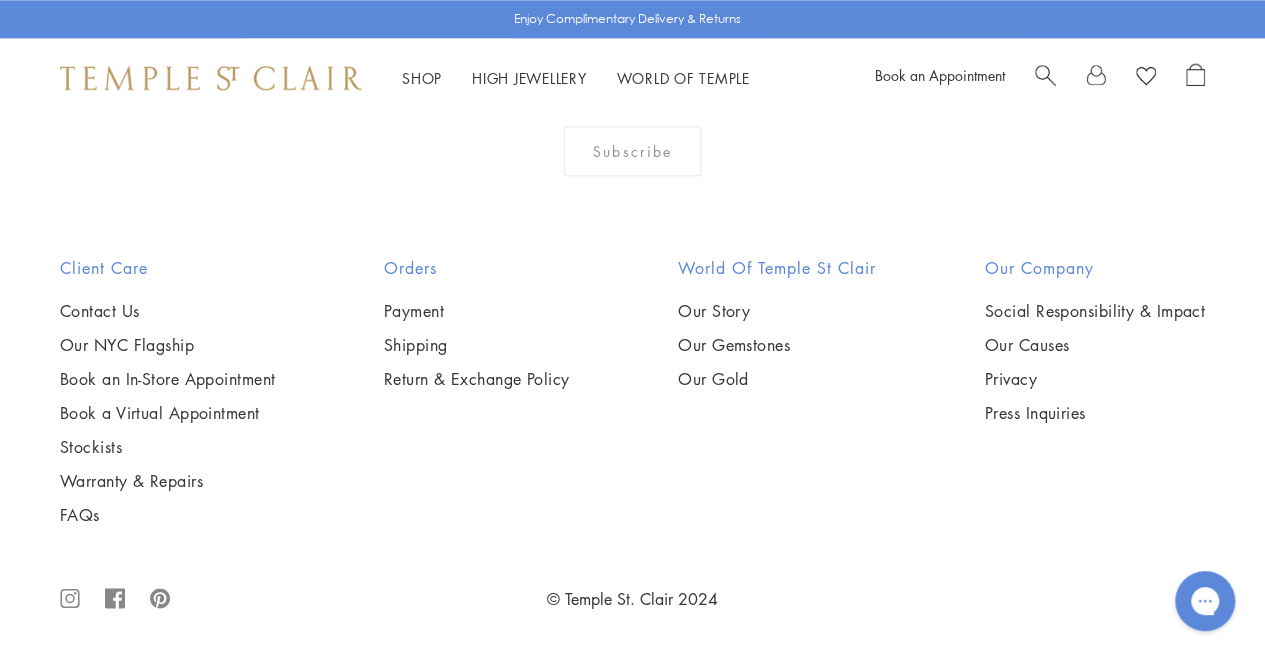 click at bounding box center [0, 0] 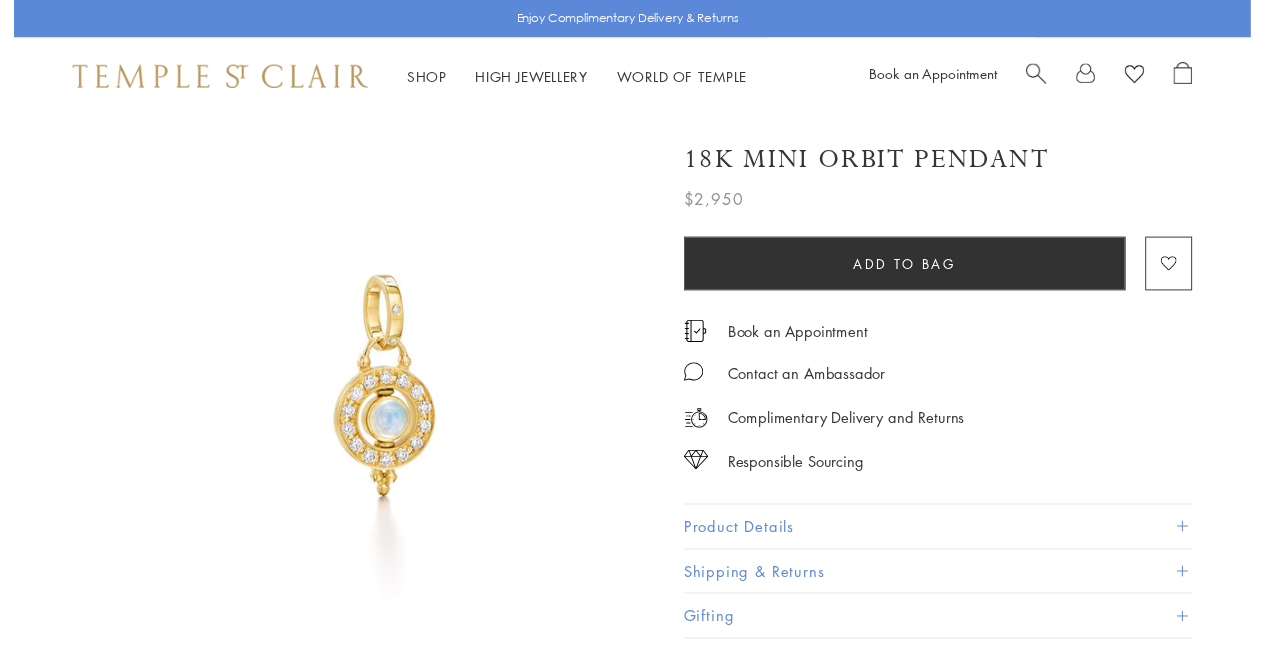 scroll, scrollTop: 0, scrollLeft: 0, axis: both 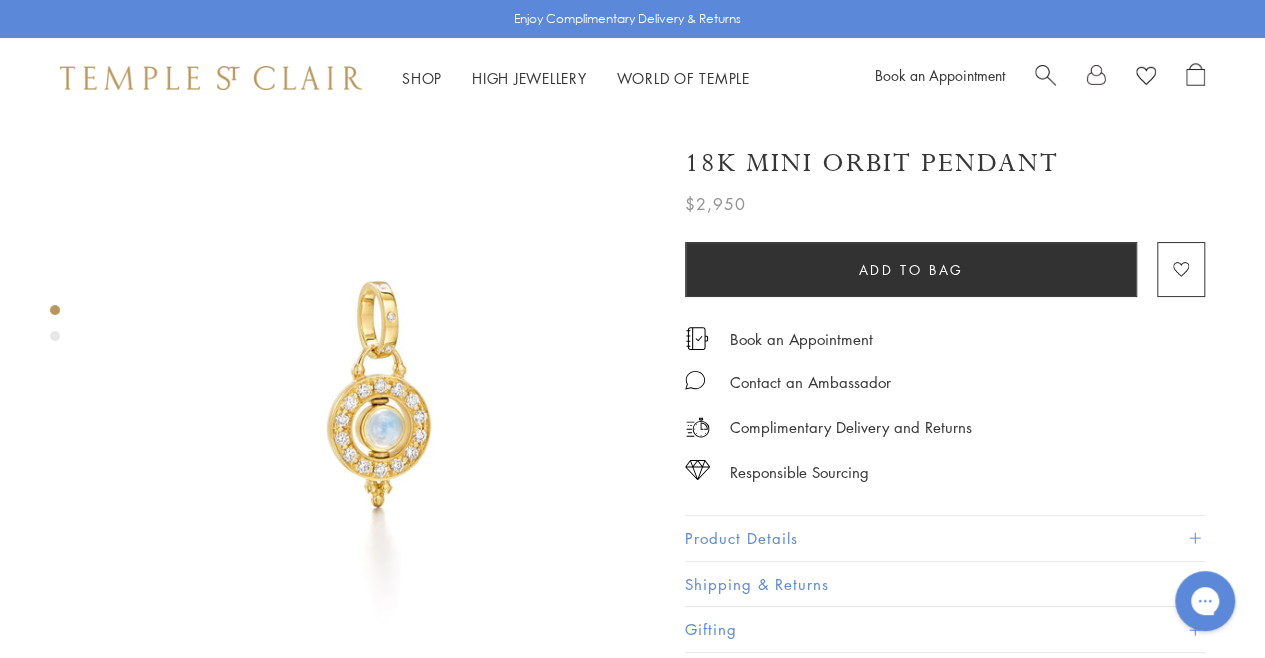 click at bounding box center (55, 336) 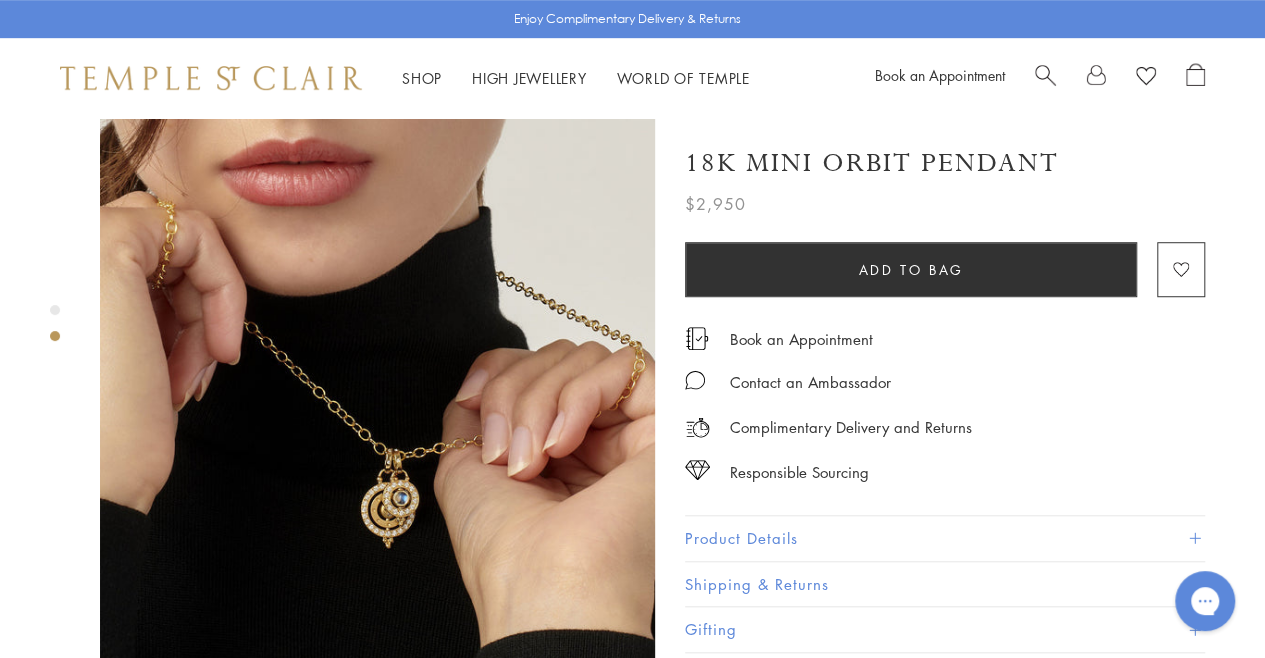scroll, scrollTop: 593, scrollLeft: 0, axis: vertical 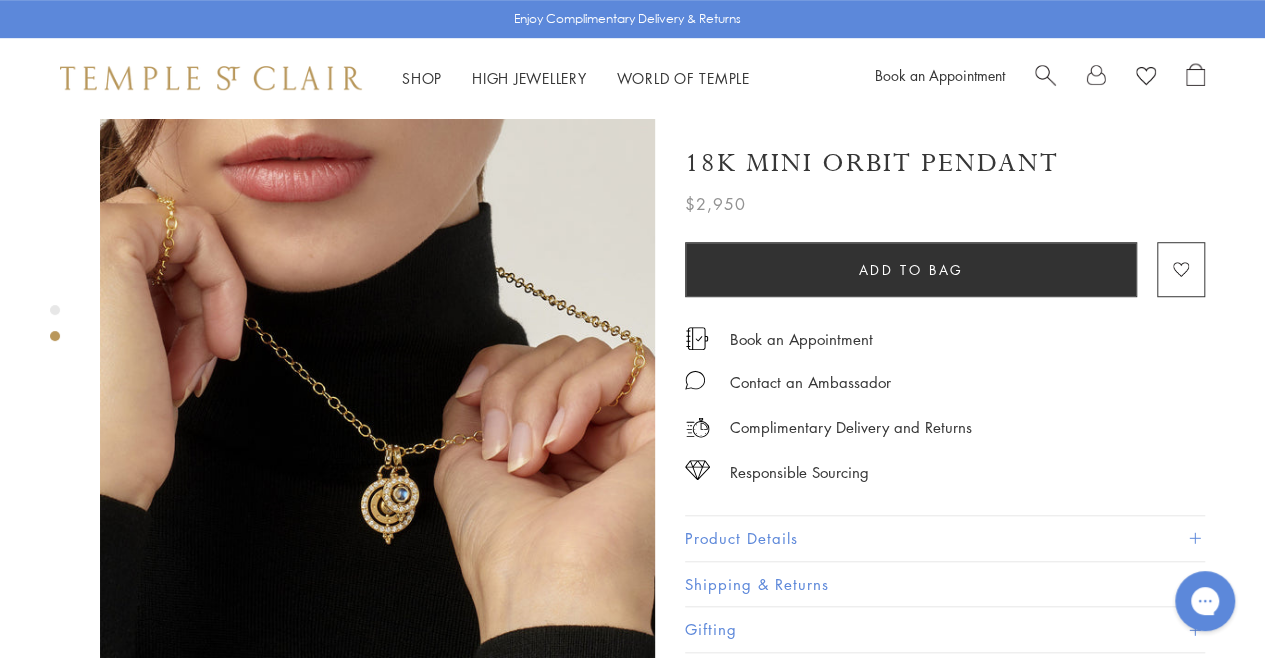 click at bounding box center (1194, 538) 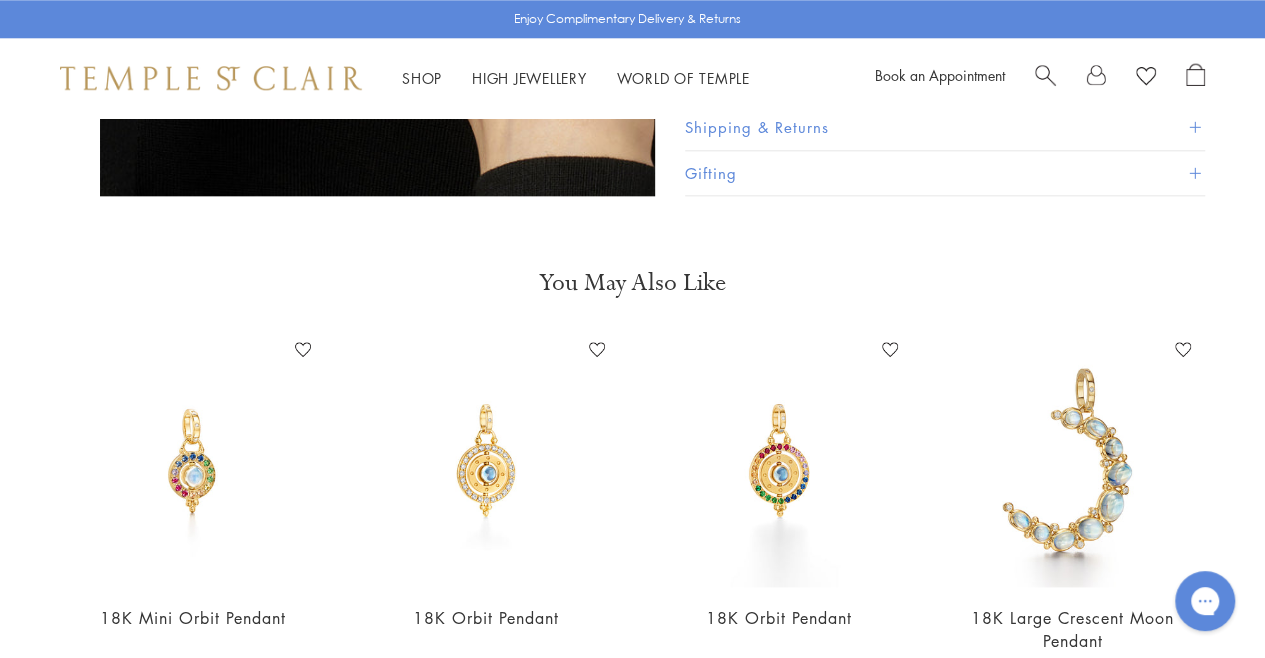 scroll, scrollTop: 1093, scrollLeft: 0, axis: vertical 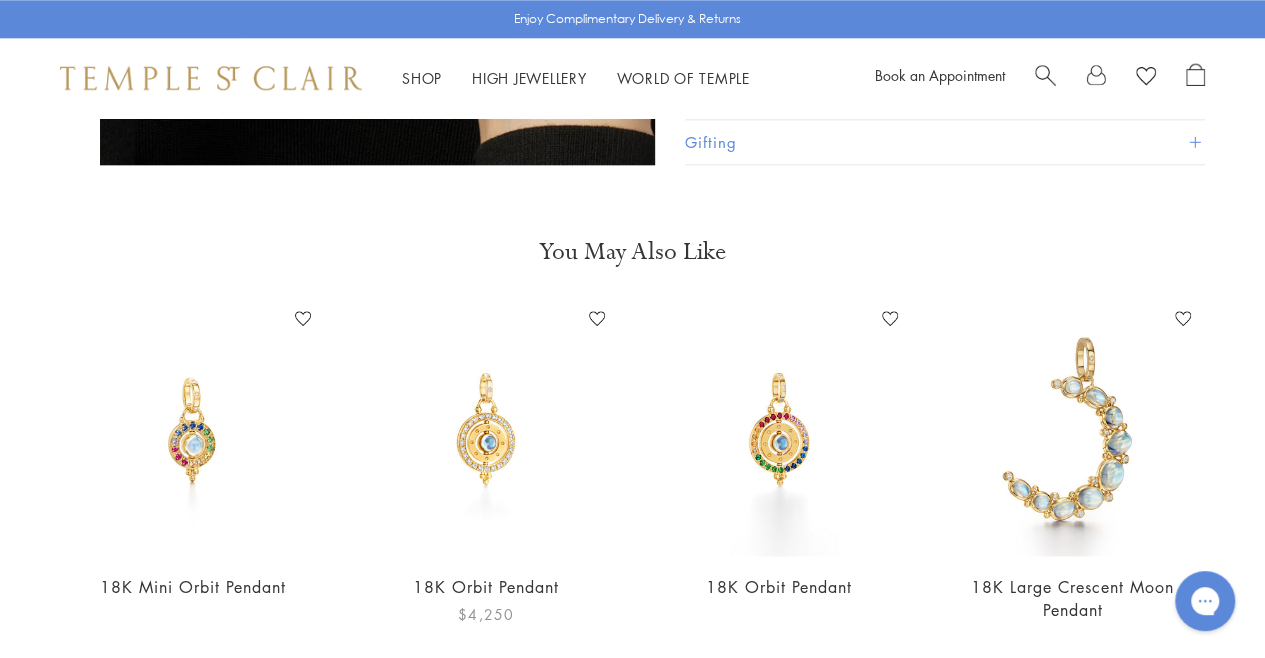 click at bounding box center [485, 429] 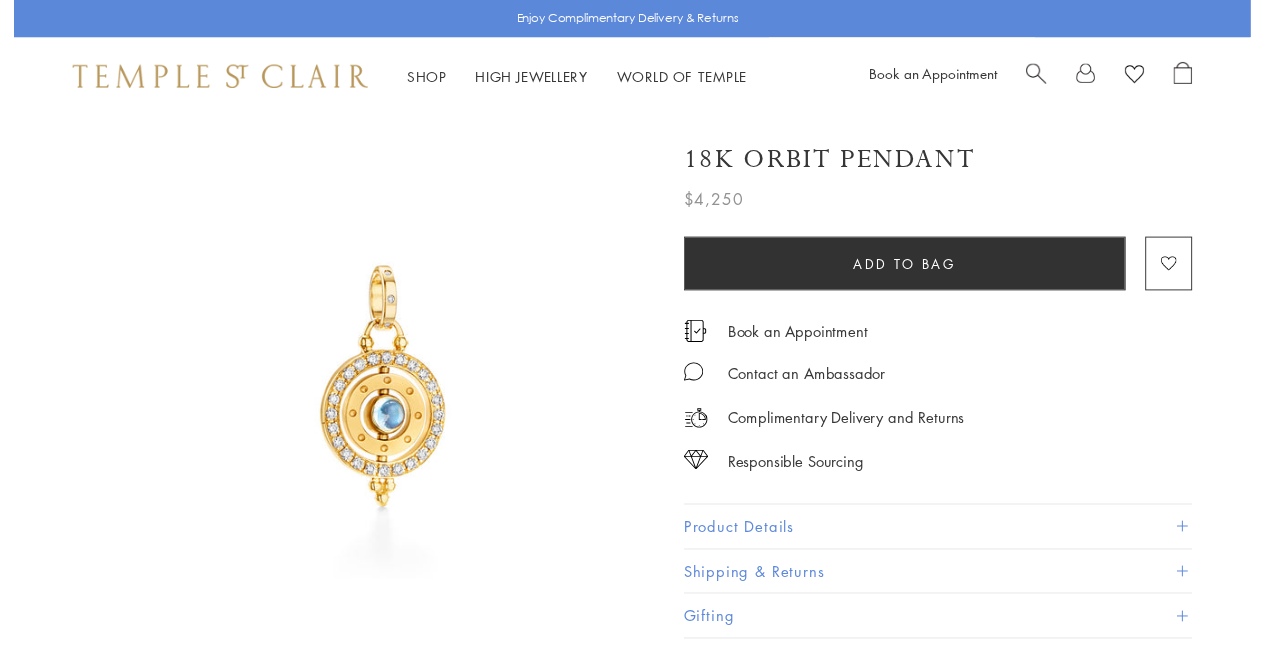 scroll, scrollTop: 0, scrollLeft: 0, axis: both 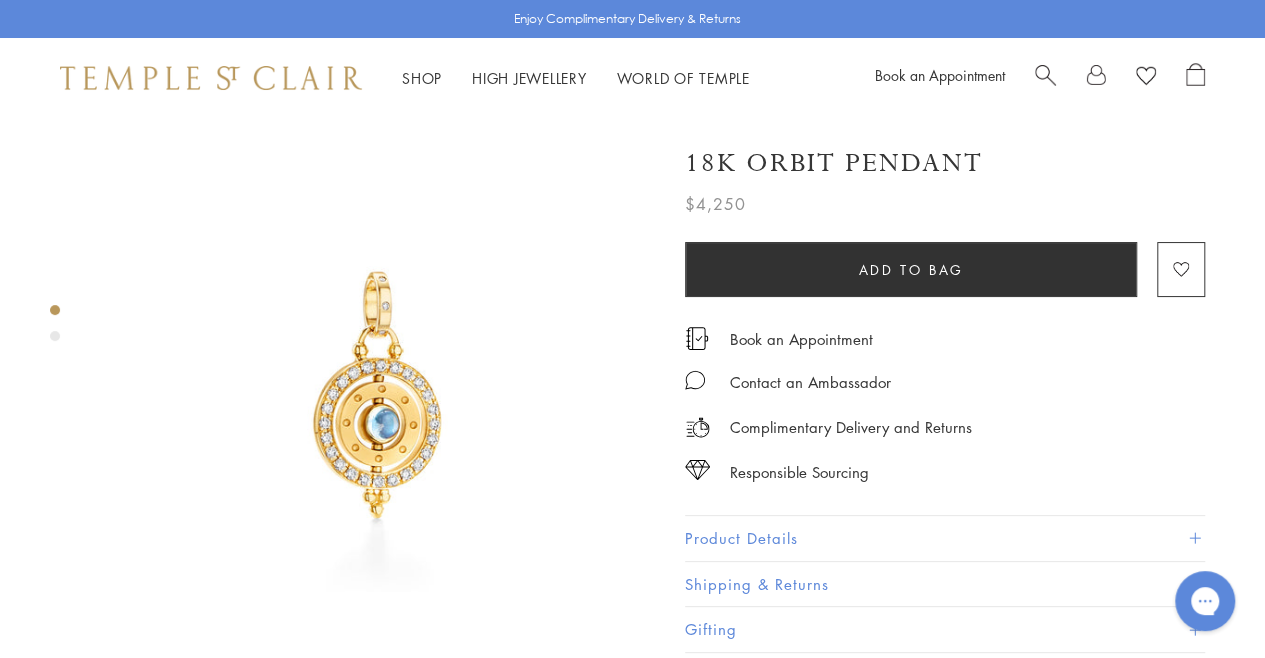 click at bounding box center [55, 336] 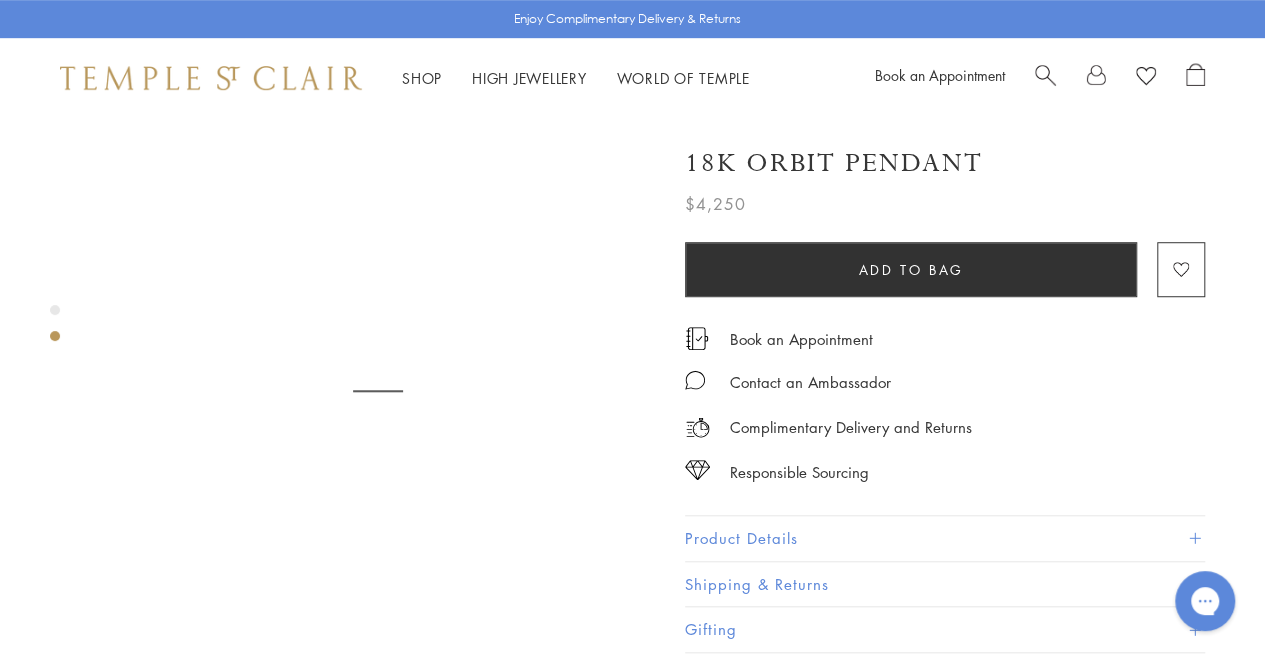 scroll, scrollTop: 593, scrollLeft: 0, axis: vertical 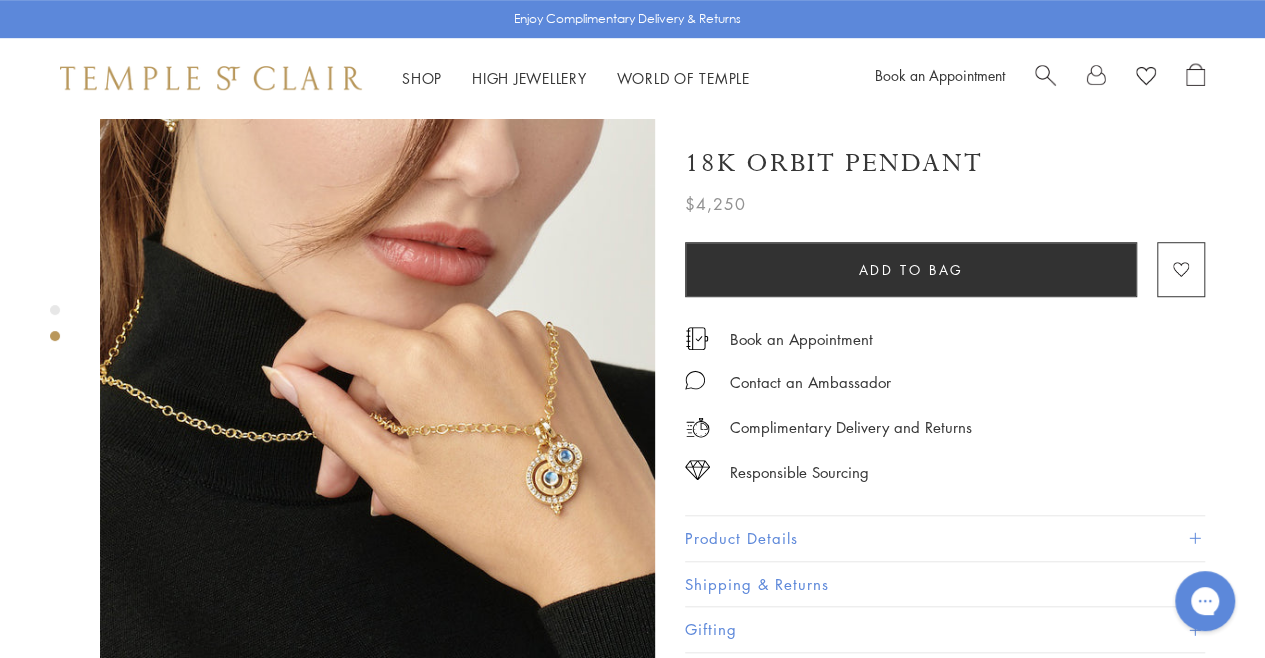 click at bounding box center [1194, 538] 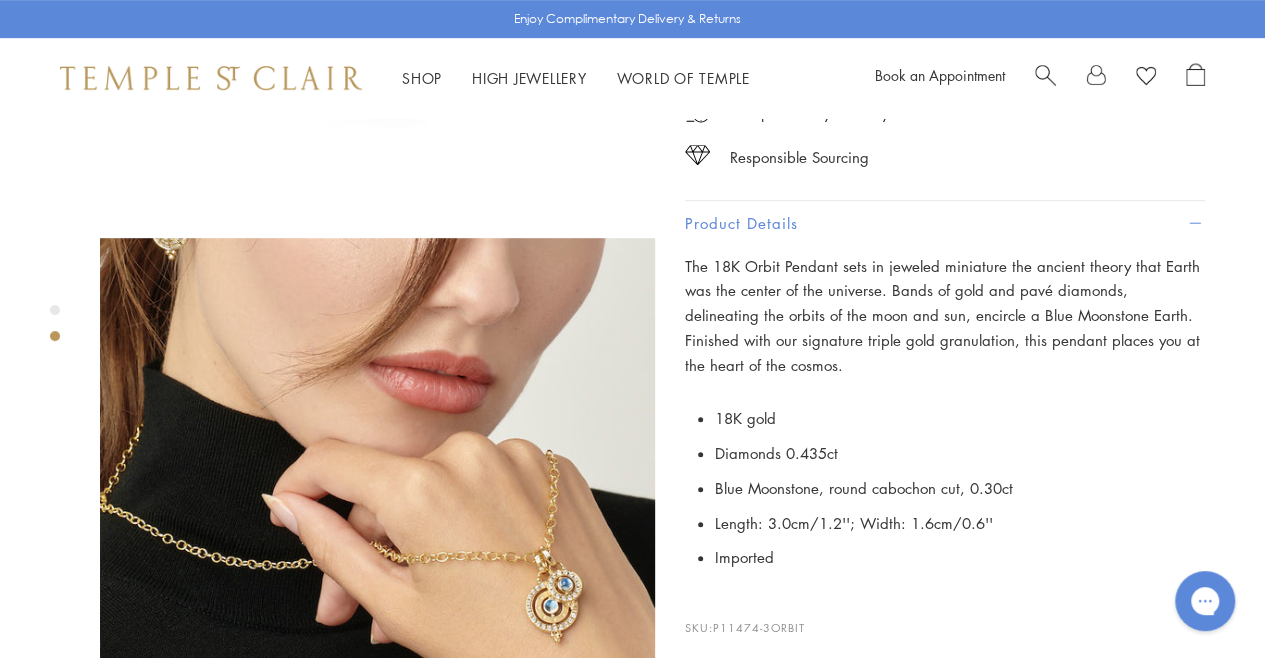 scroll, scrollTop: 393, scrollLeft: 0, axis: vertical 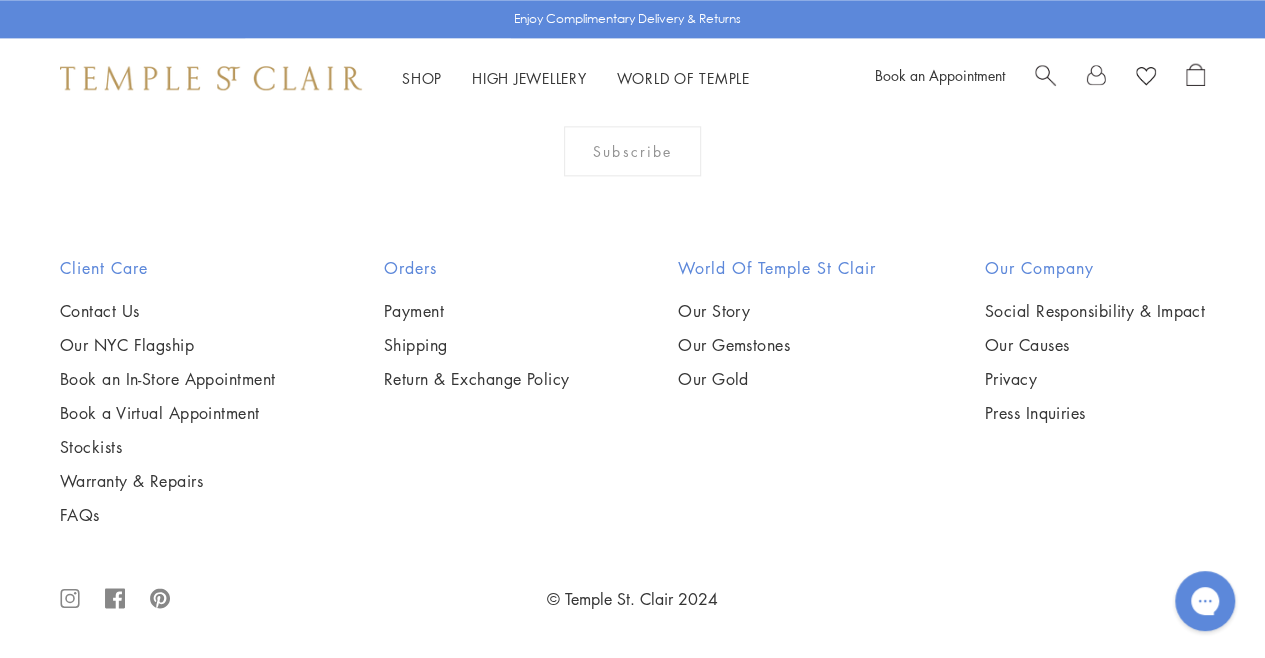 click at bounding box center (0, 0) 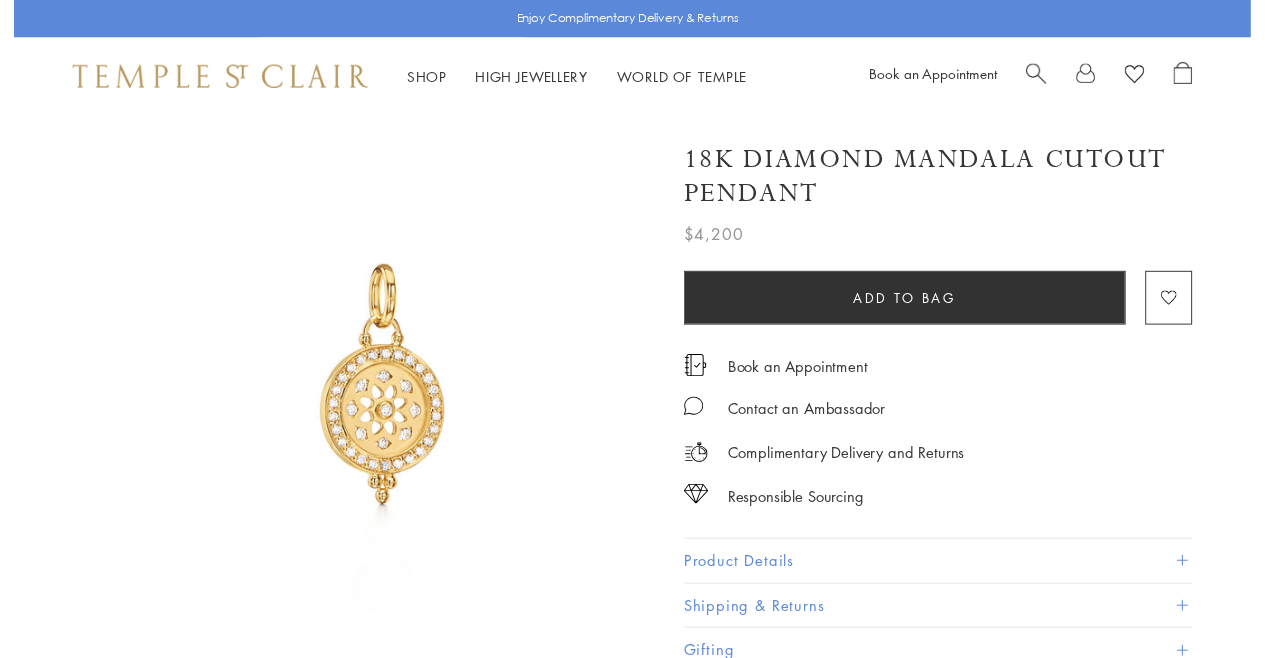 scroll, scrollTop: 0, scrollLeft: 0, axis: both 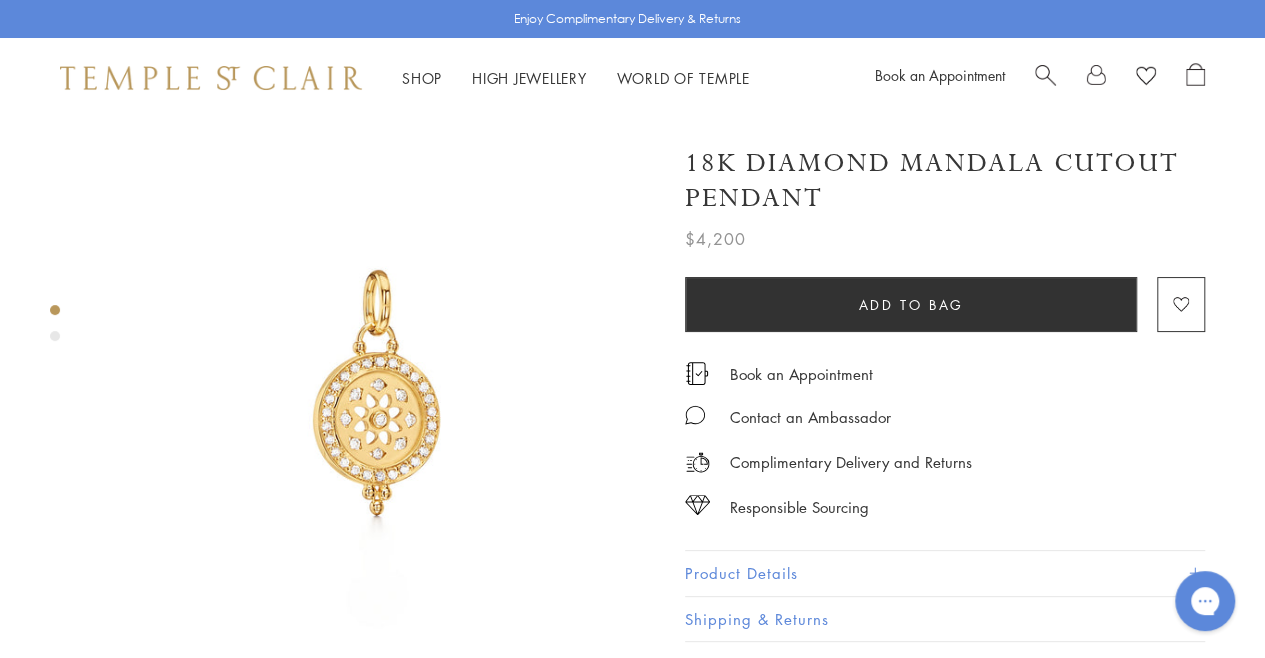 click at bounding box center [55, 336] 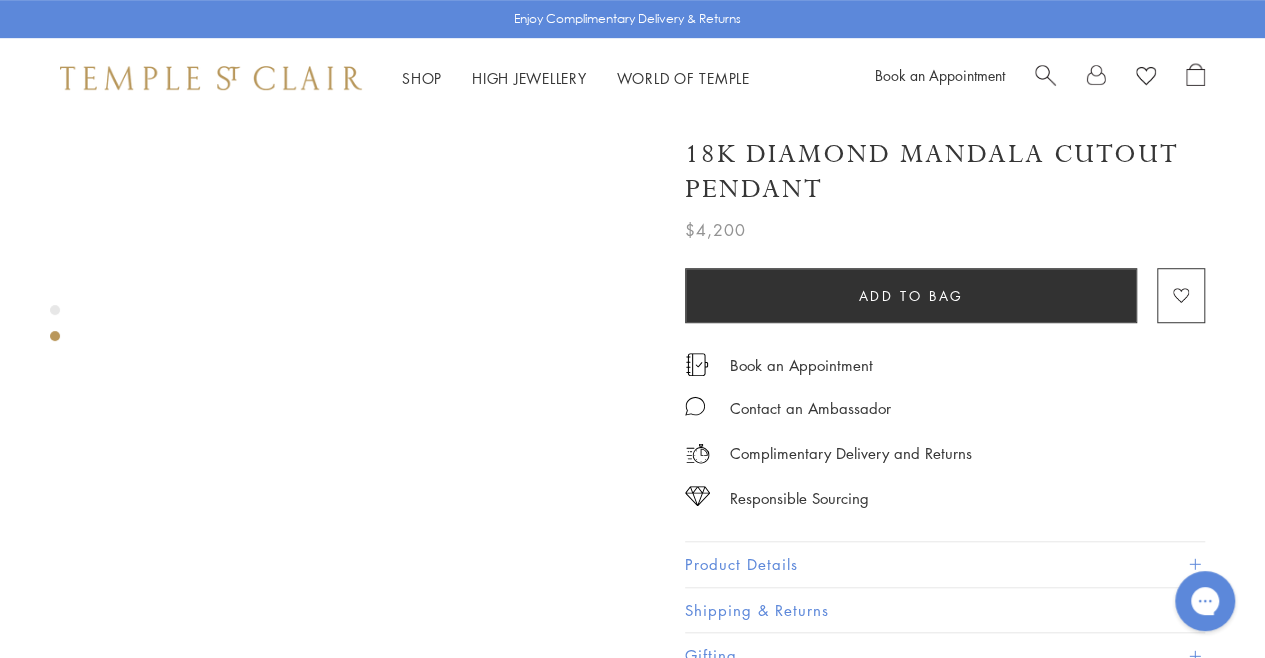 scroll, scrollTop: 593, scrollLeft: 0, axis: vertical 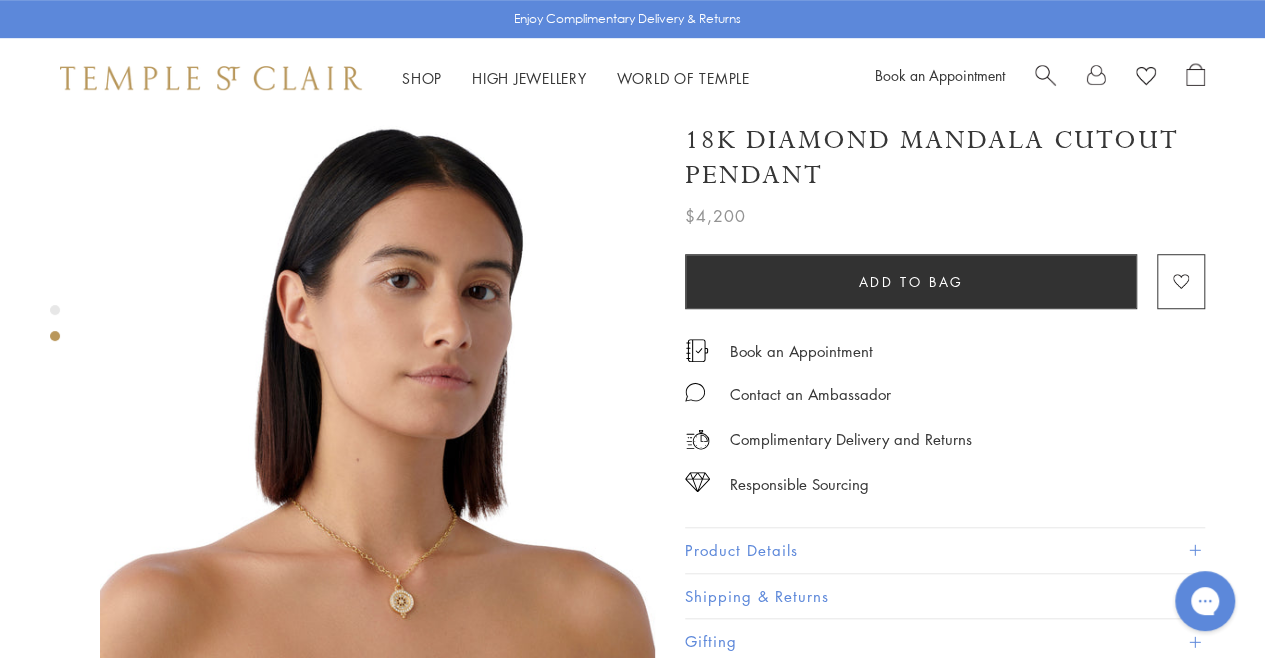 click at bounding box center [377, 387] 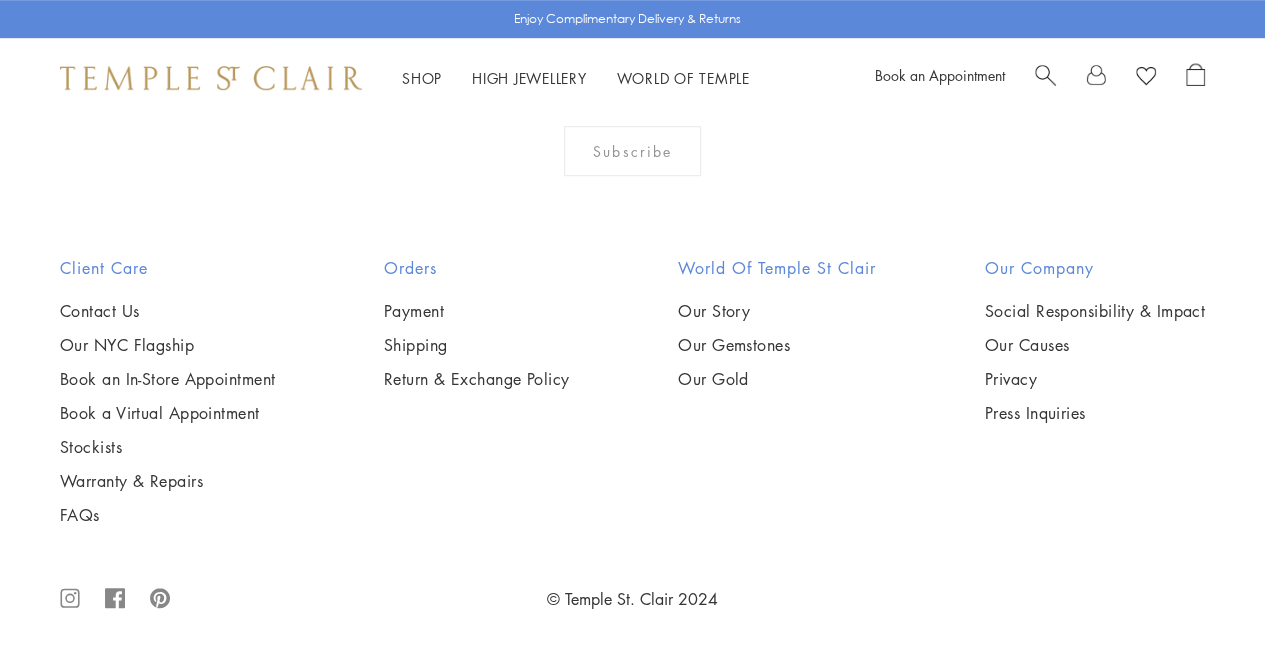 scroll, scrollTop: 7600, scrollLeft: 0, axis: vertical 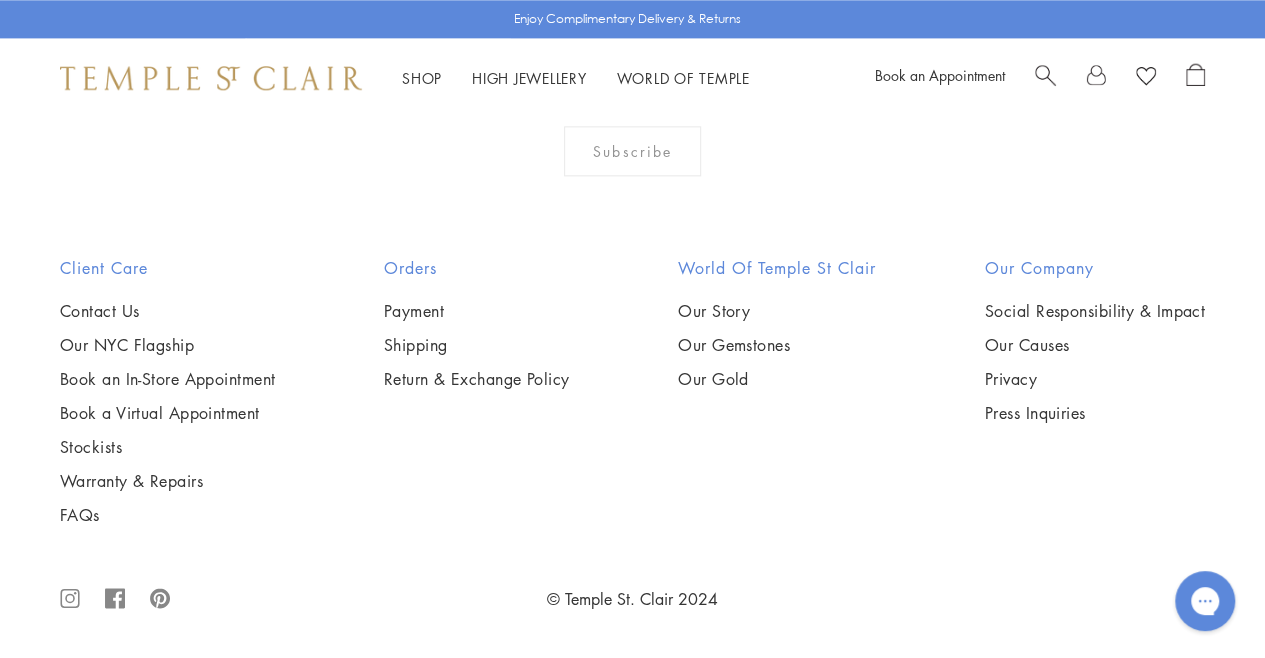 click at bounding box center (0, 0) 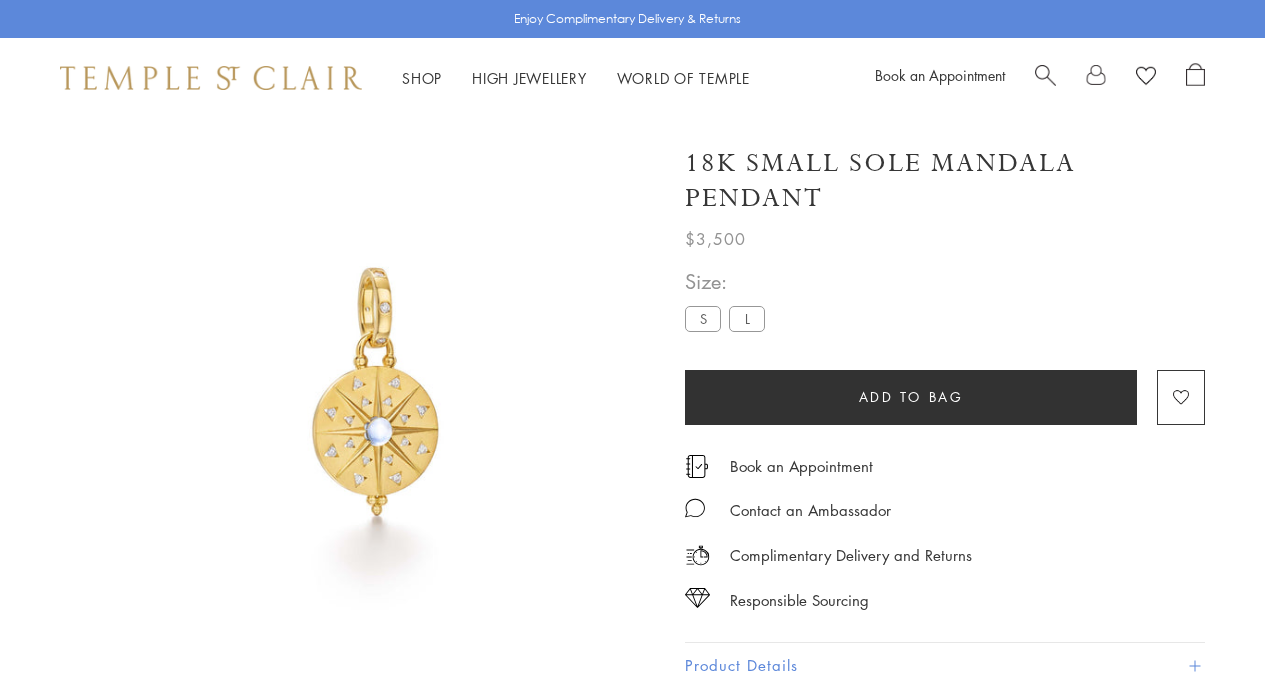 scroll, scrollTop: 0, scrollLeft: 0, axis: both 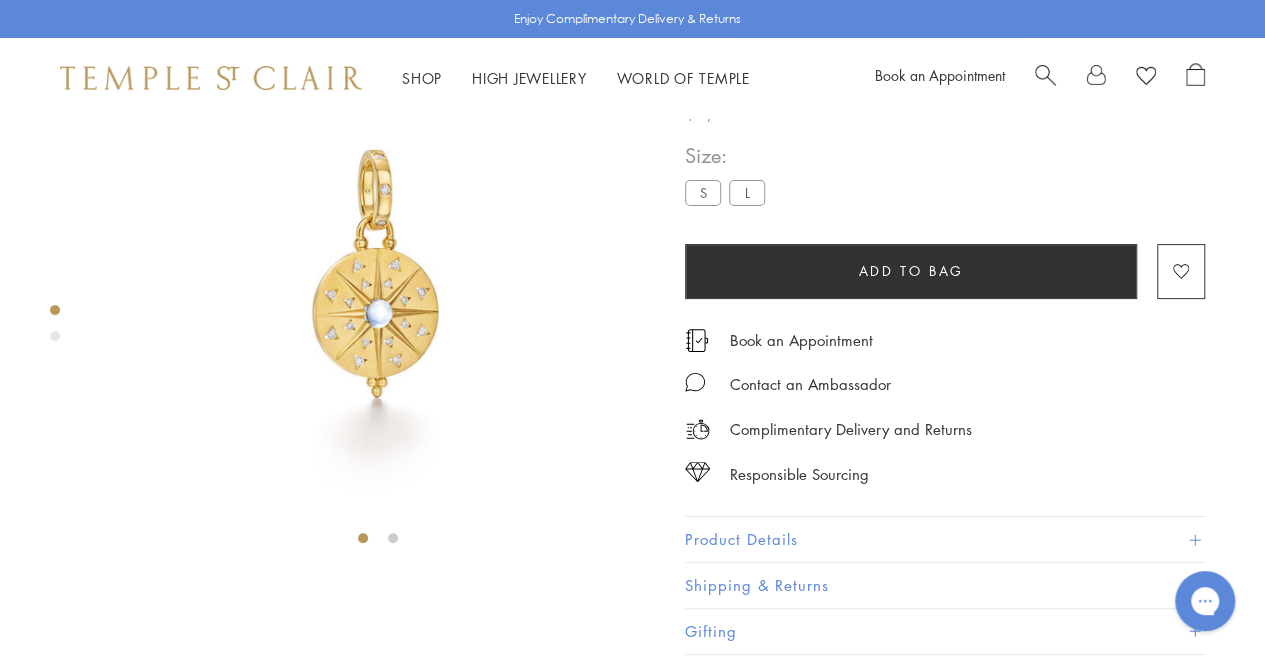 click at bounding box center (55, 336) 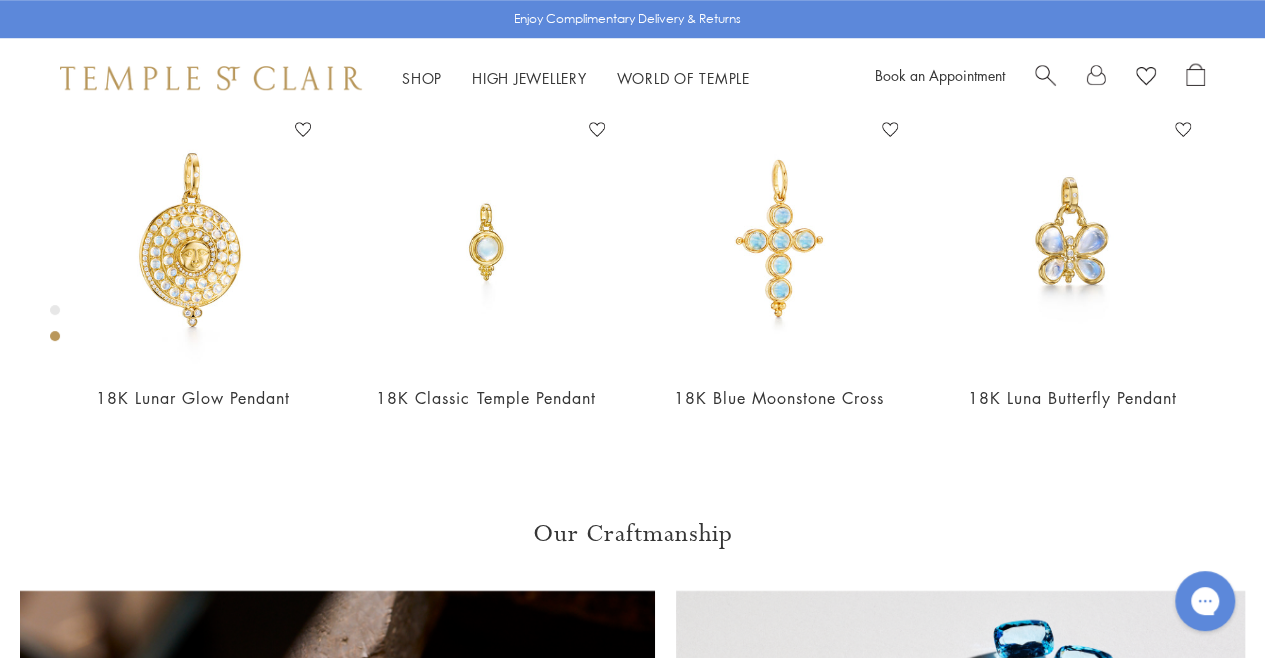 scroll, scrollTop: 793, scrollLeft: 0, axis: vertical 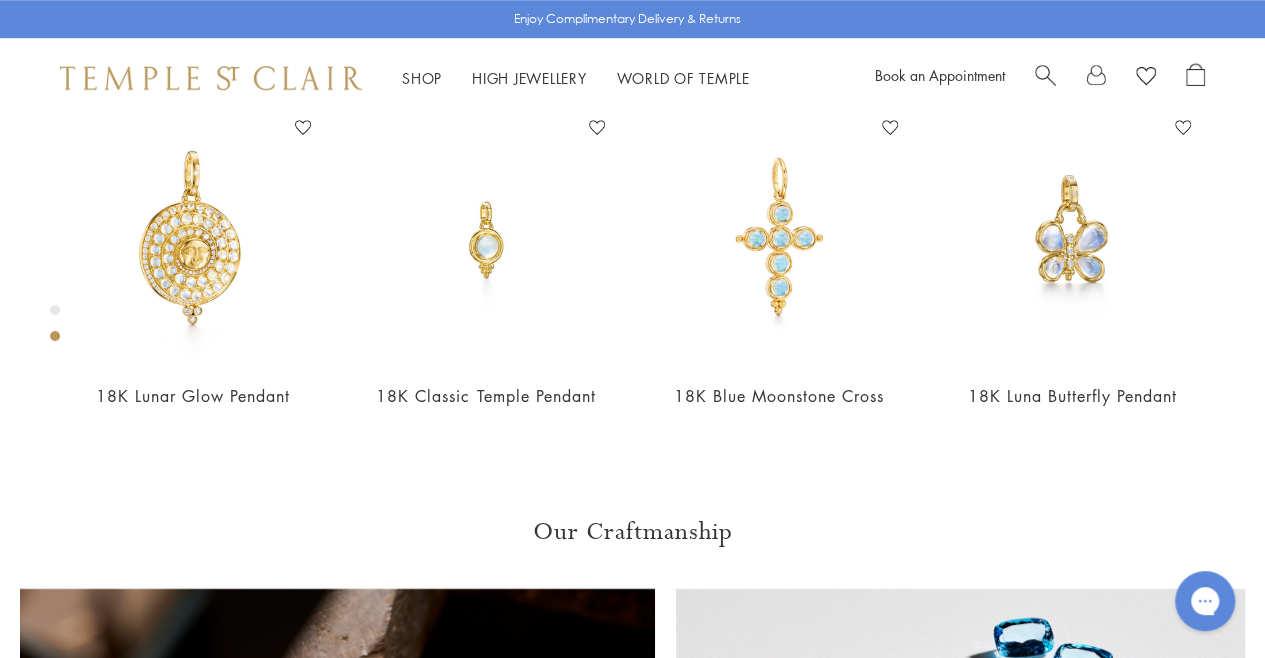 click at bounding box center [1194, -136] 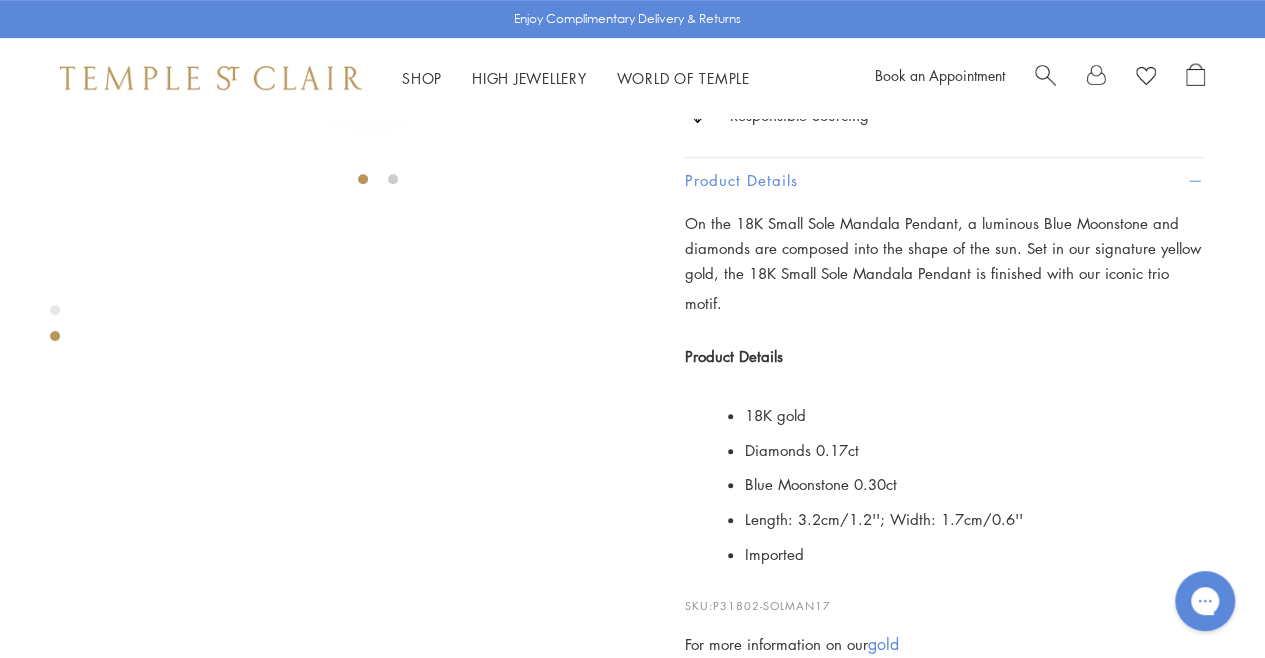 scroll, scrollTop: 493, scrollLeft: 0, axis: vertical 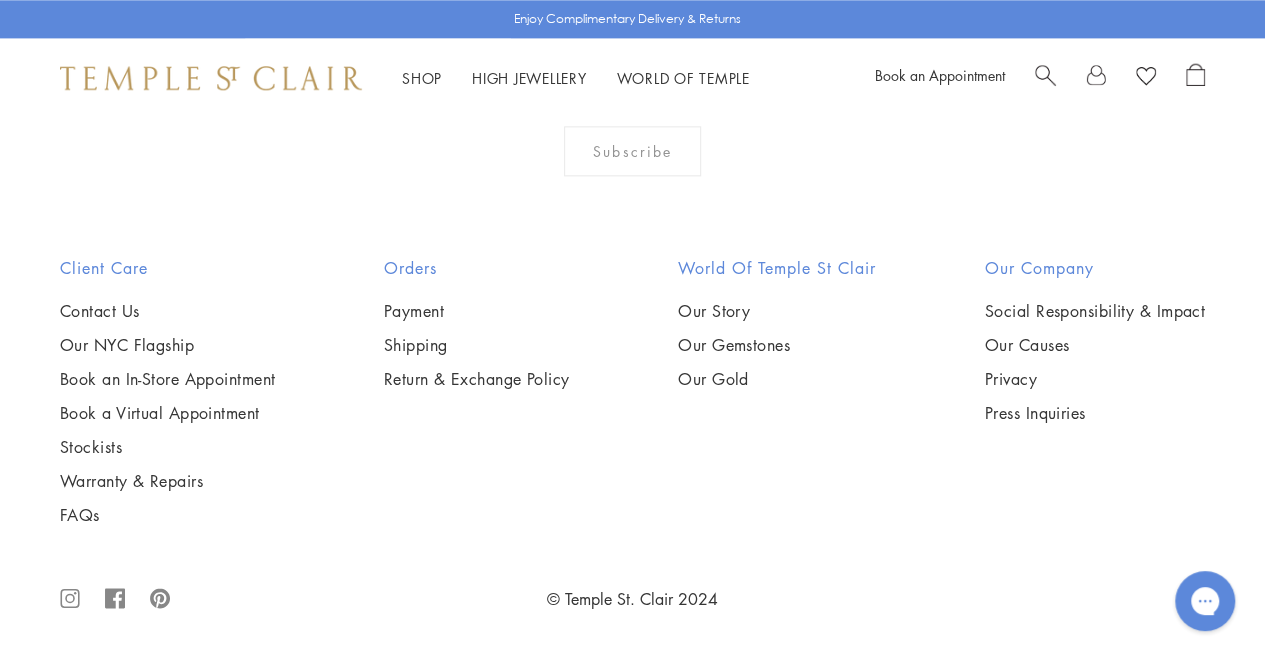 click at bounding box center [0, 0] 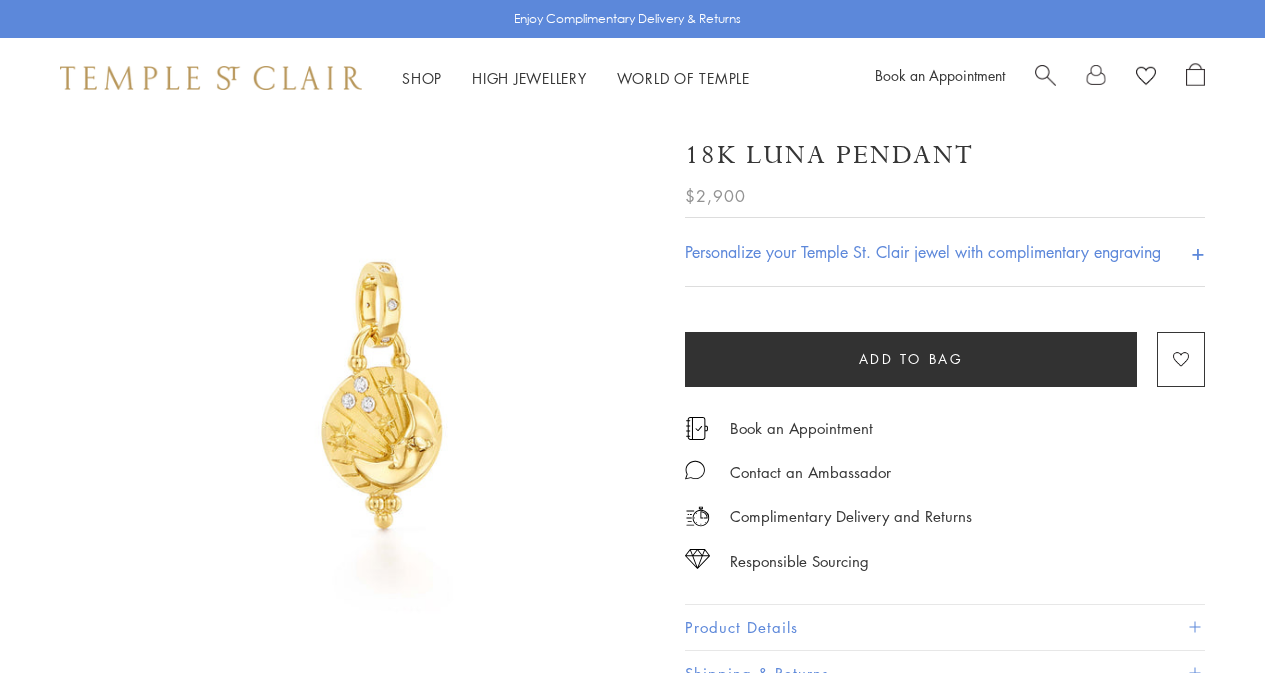 scroll, scrollTop: 0, scrollLeft: 0, axis: both 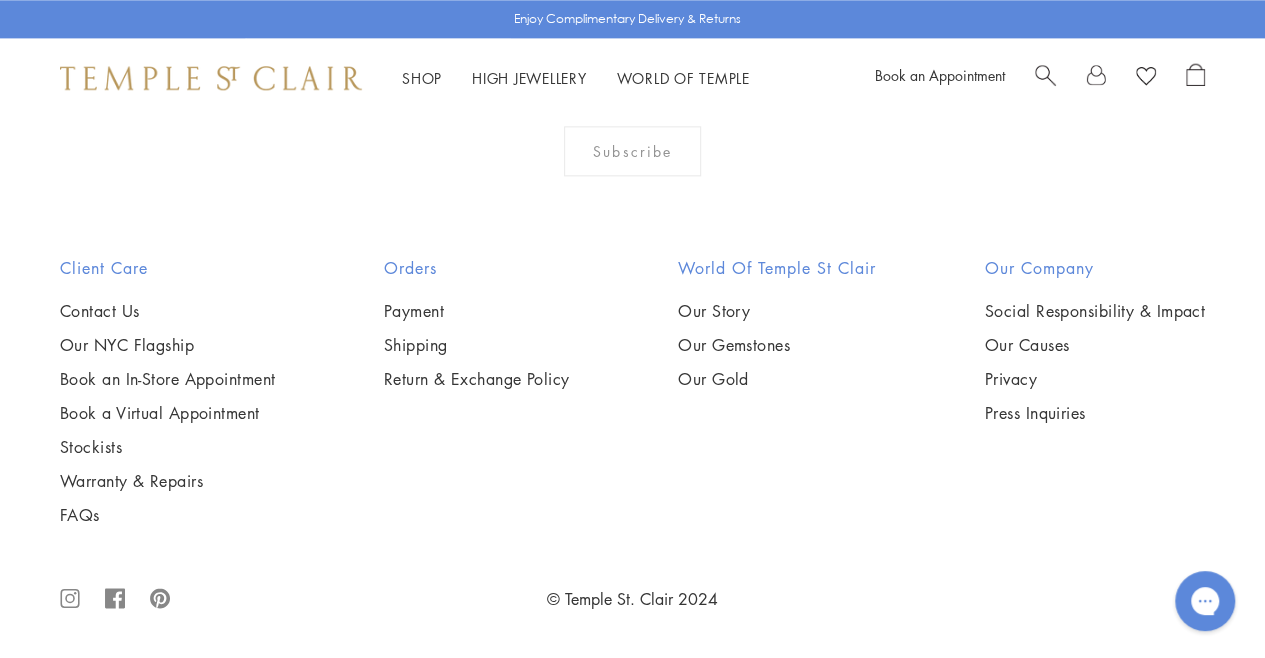 click at bounding box center (0, 0) 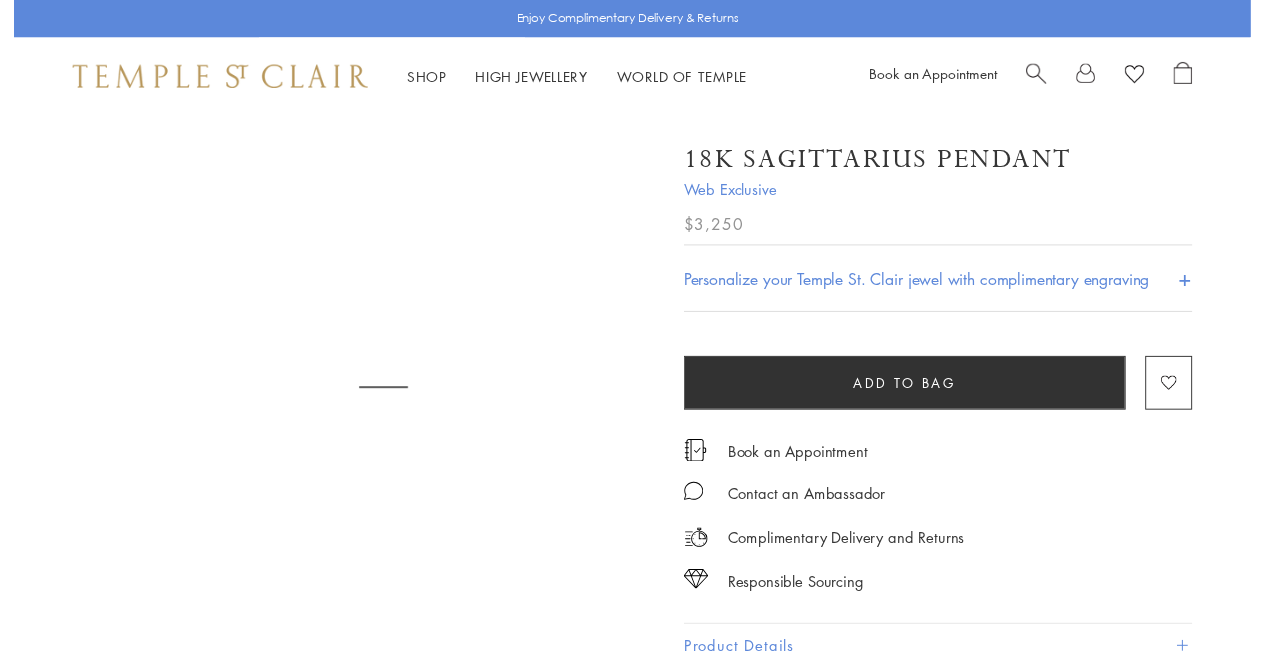 scroll, scrollTop: 0, scrollLeft: 0, axis: both 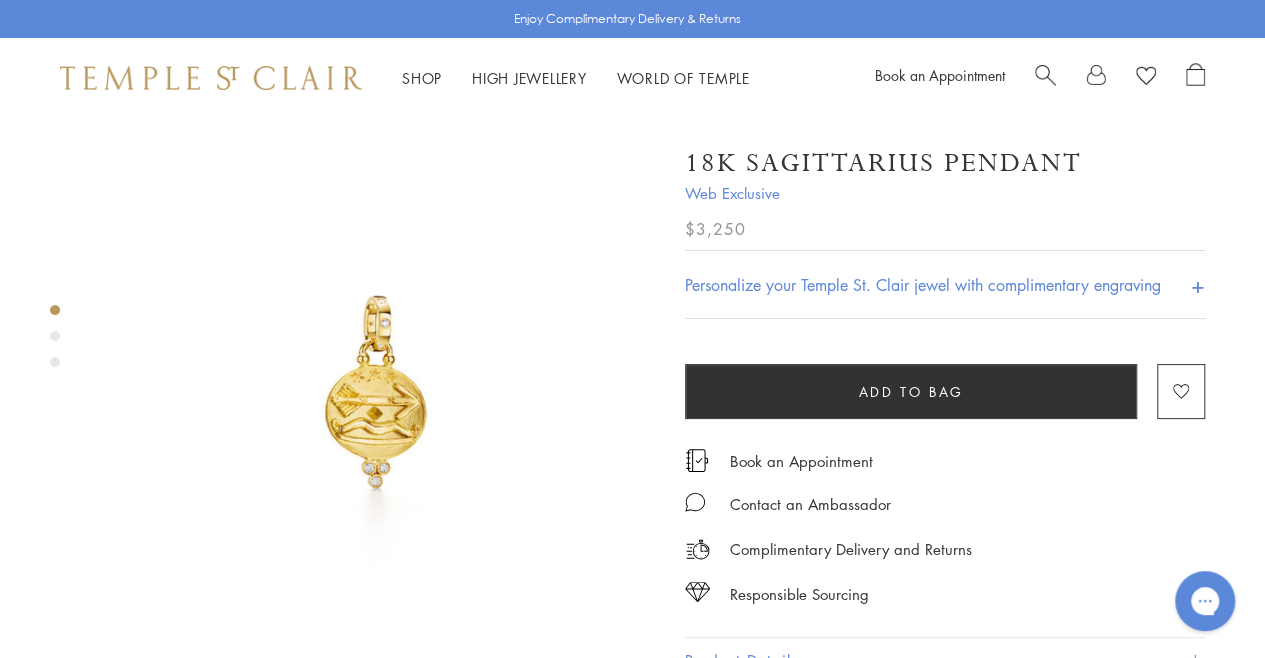 click at bounding box center [55, 336] 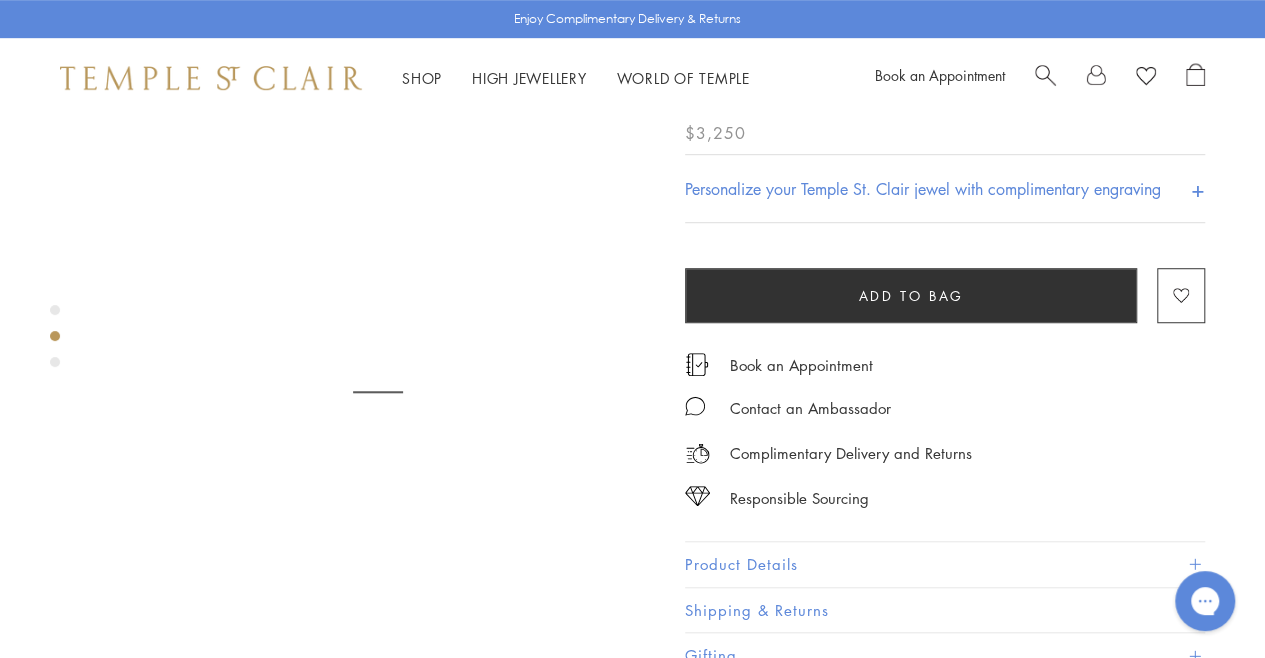 scroll, scrollTop: 593, scrollLeft: 0, axis: vertical 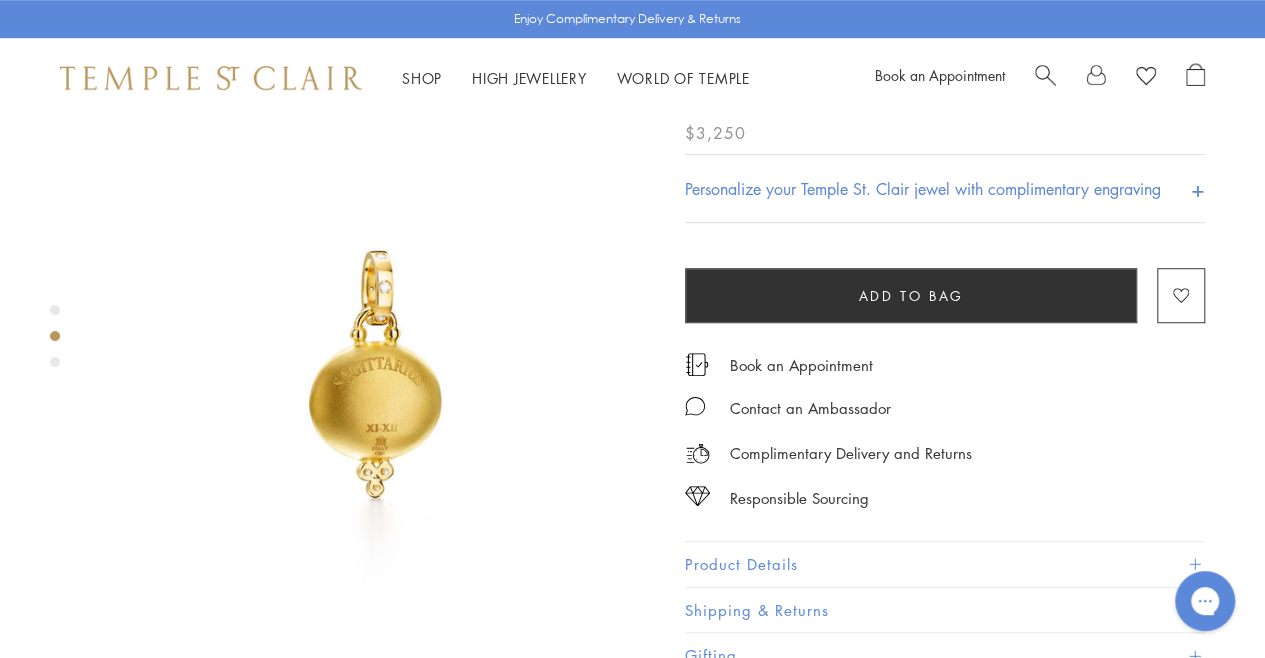 click at bounding box center (55, 341) 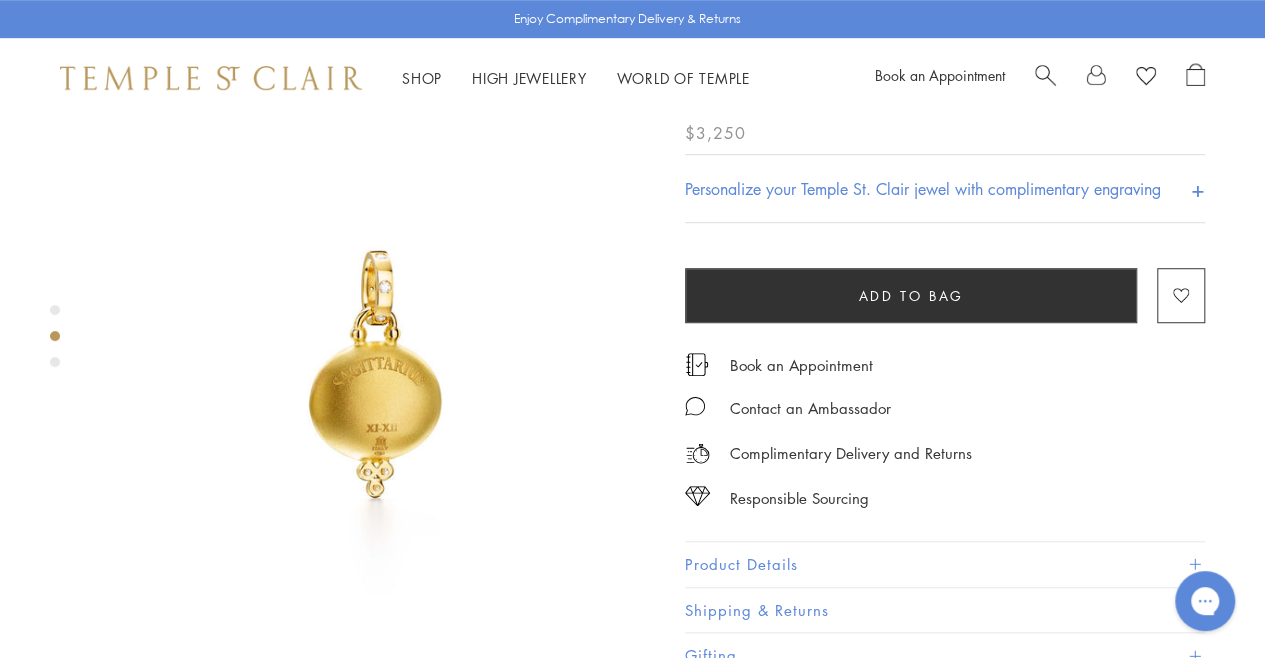 click at bounding box center (55, 362) 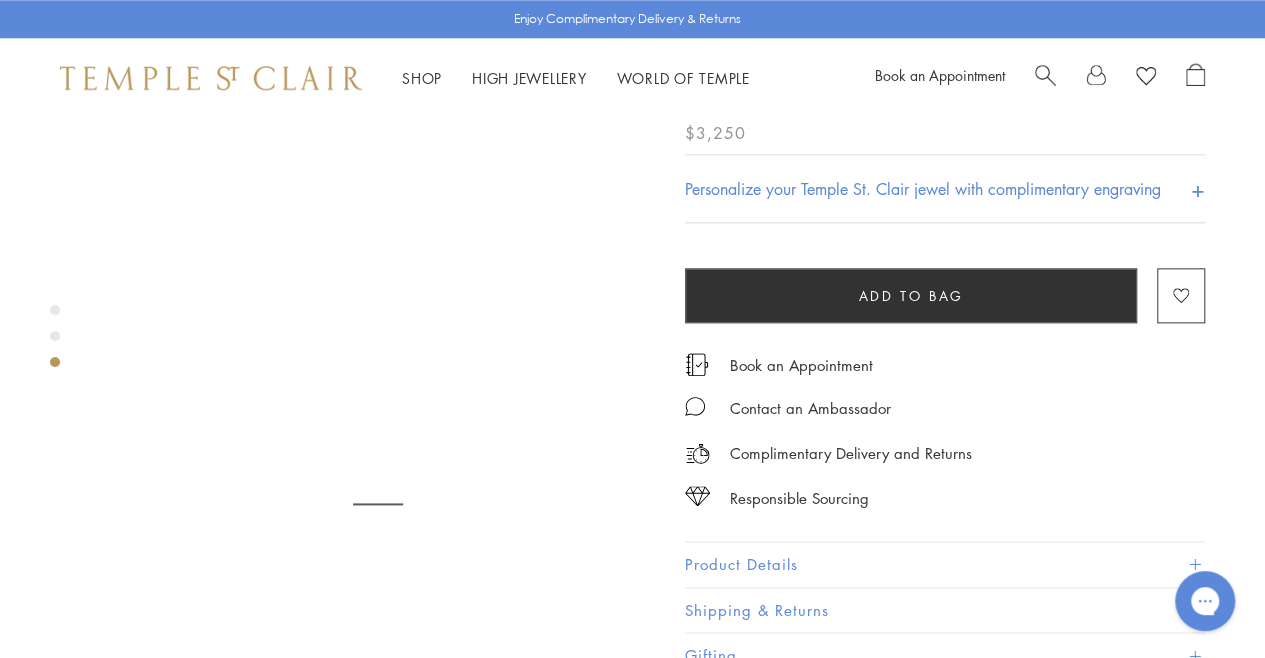 scroll, scrollTop: 1147, scrollLeft: 0, axis: vertical 